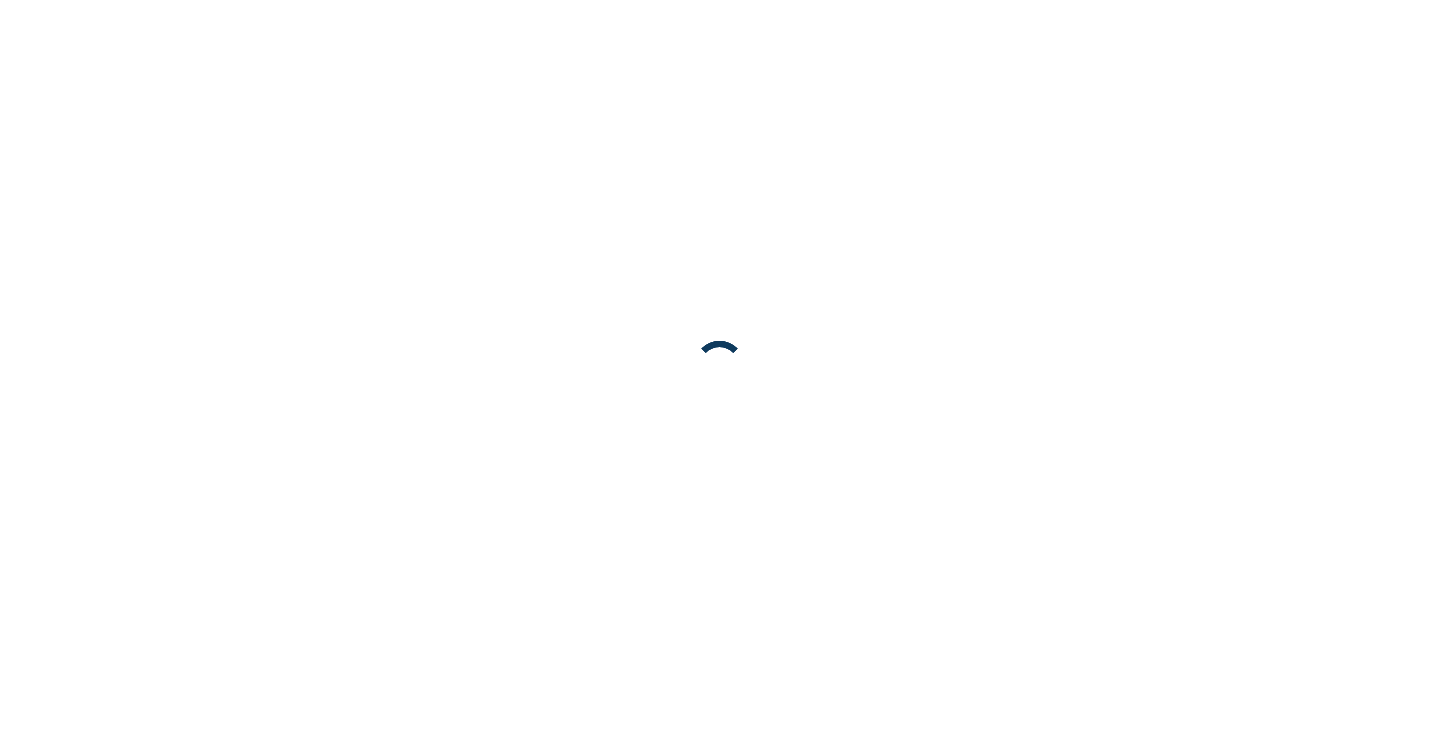 scroll, scrollTop: 0, scrollLeft: 0, axis: both 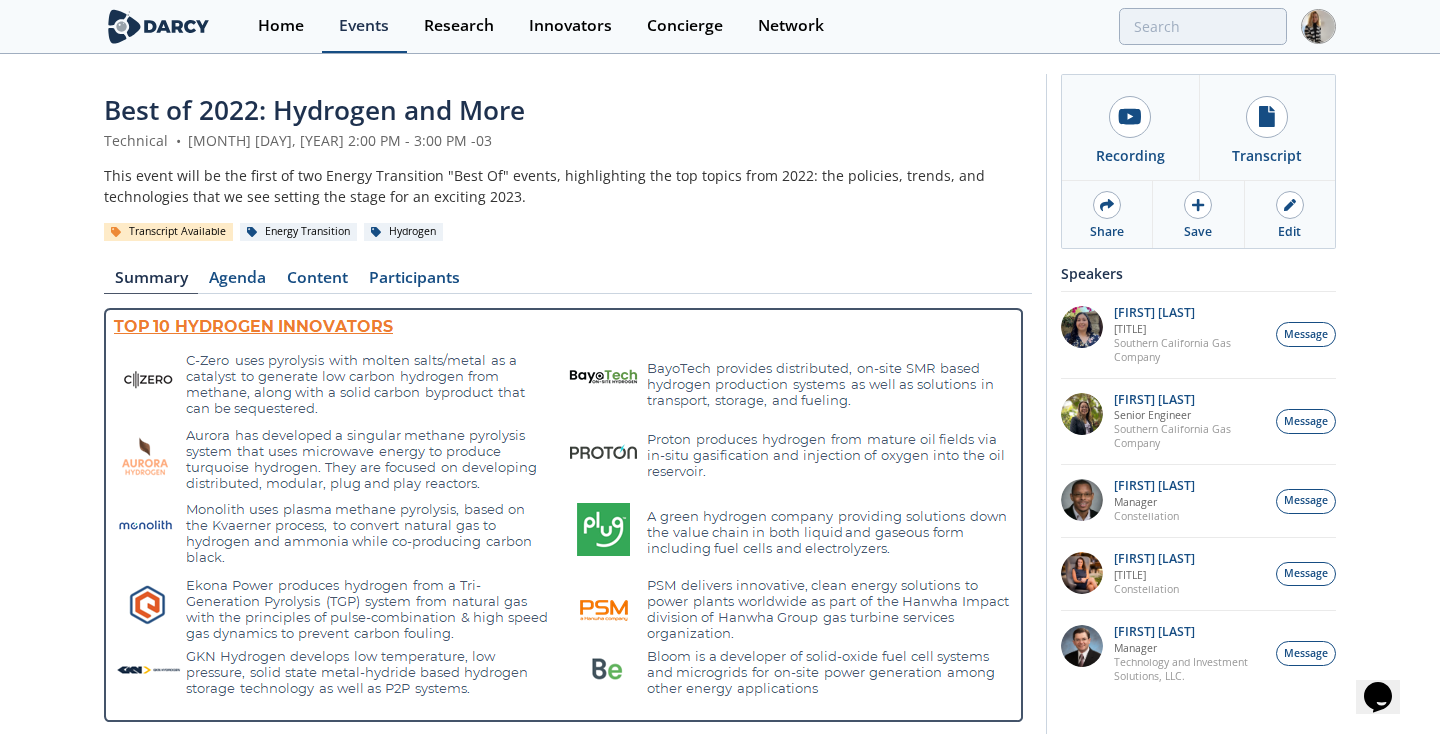 click on "Events" at bounding box center [364, 26] 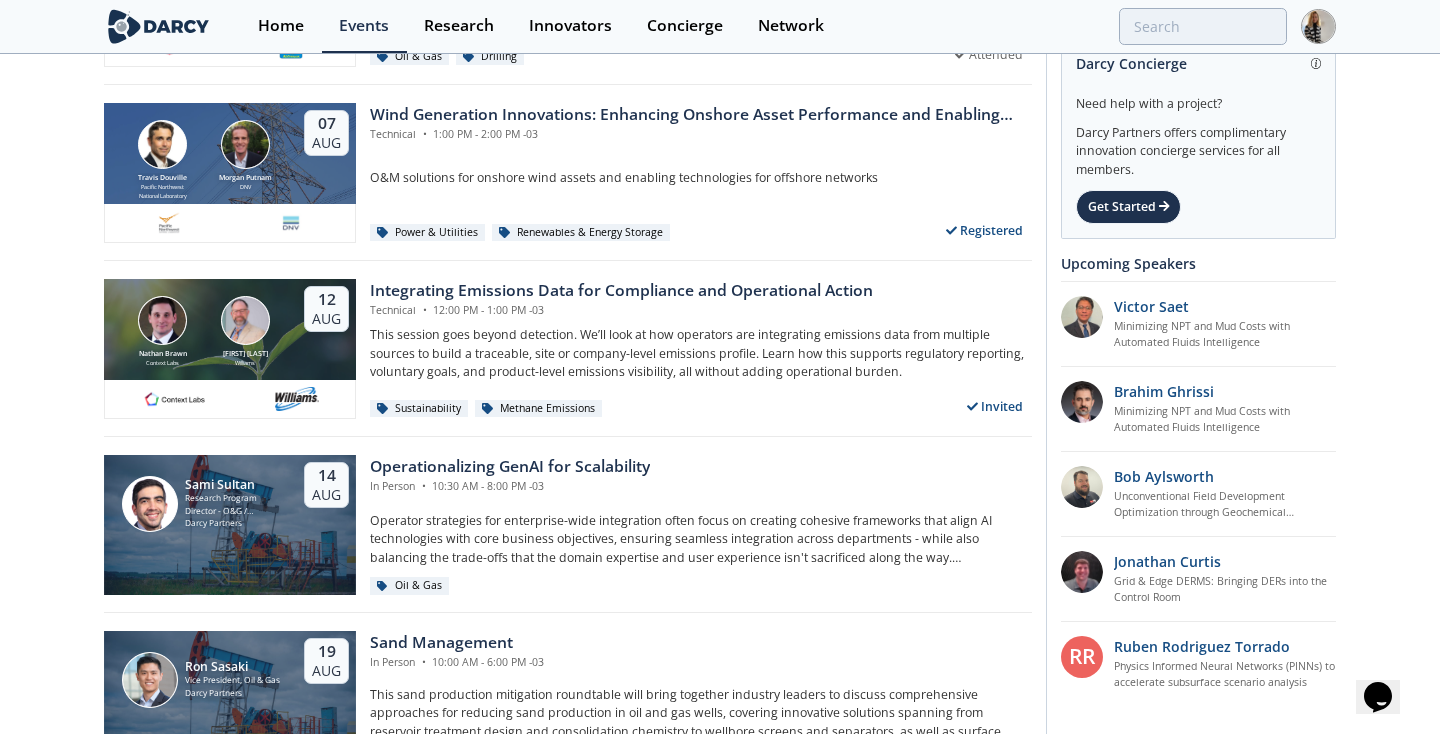 scroll, scrollTop: 211, scrollLeft: 0, axis: vertical 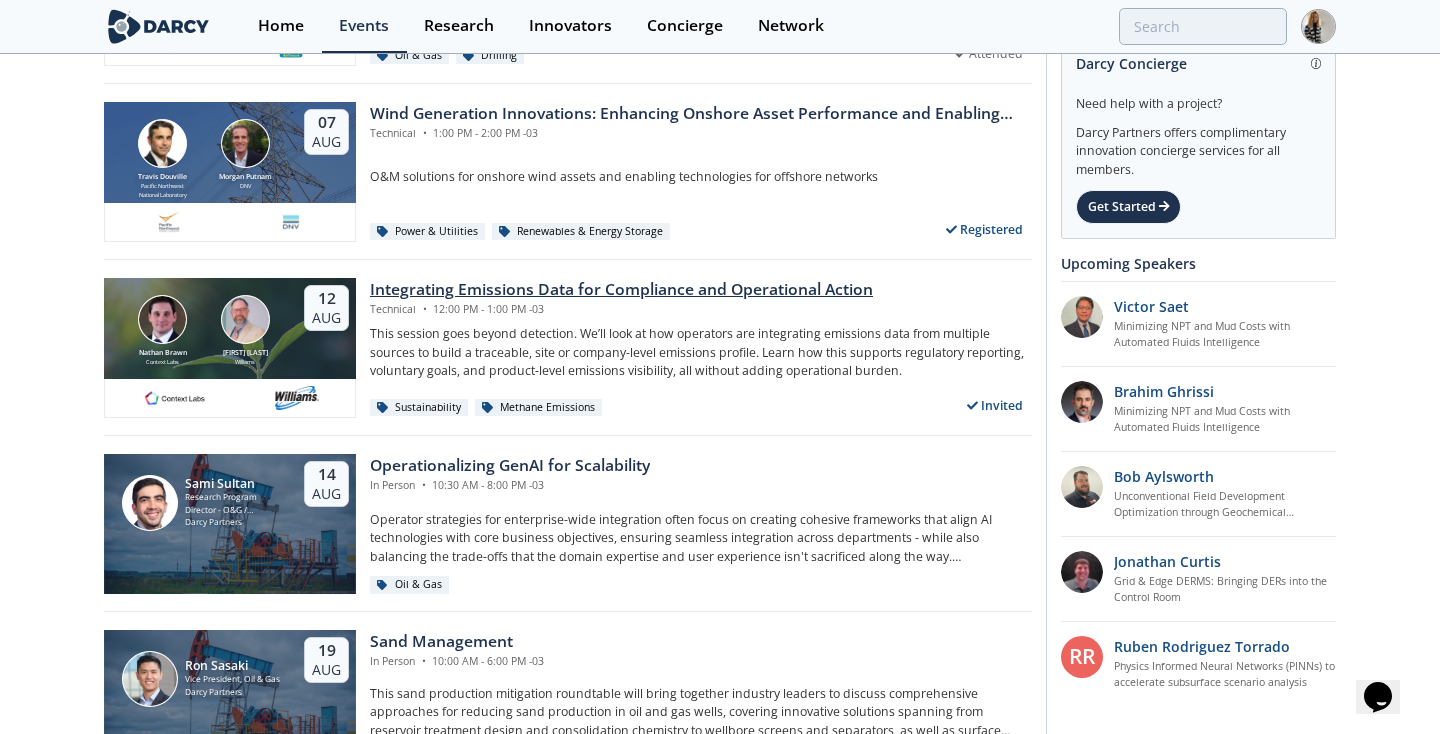 click on "Integrating Emissions Data for Compliance and Operational Action" at bounding box center [621, 290] 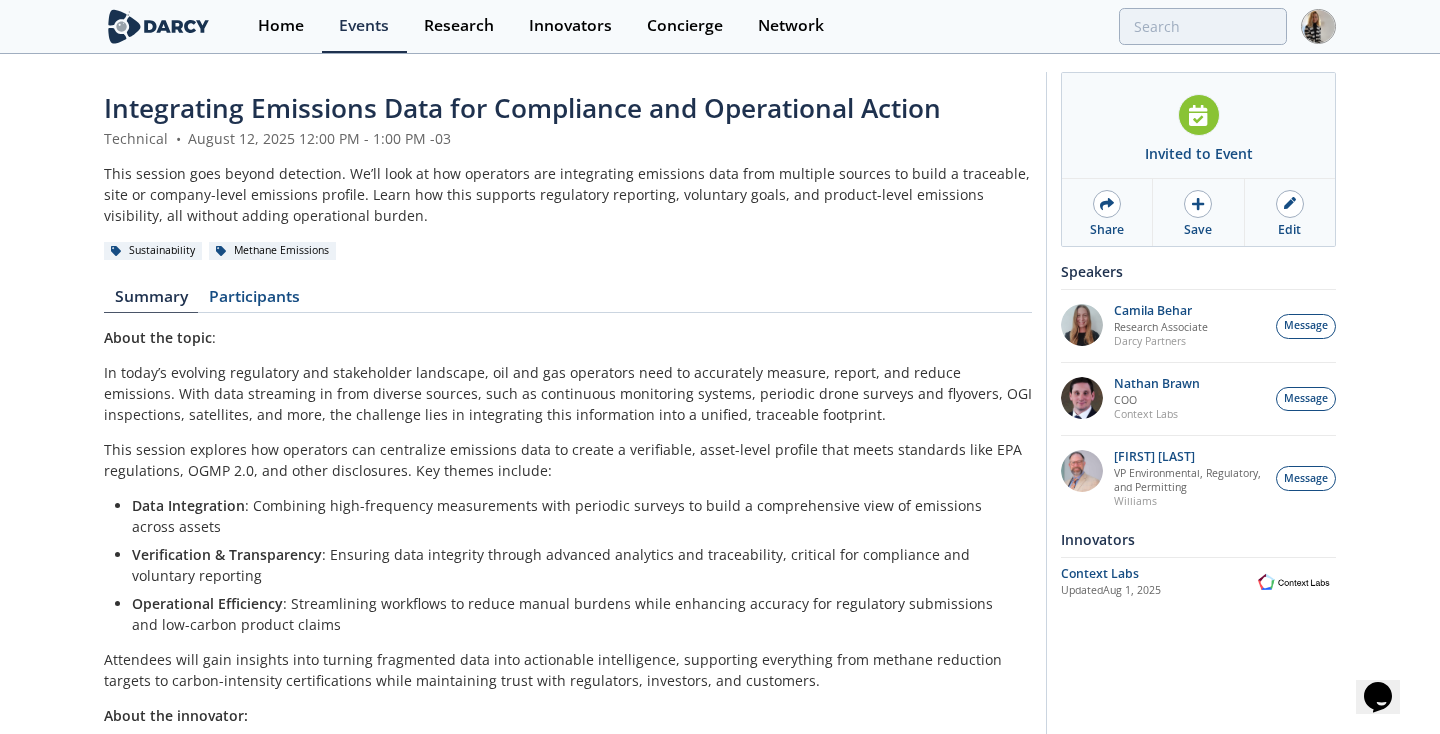 scroll, scrollTop: 0, scrollLeft: 0, axis: both 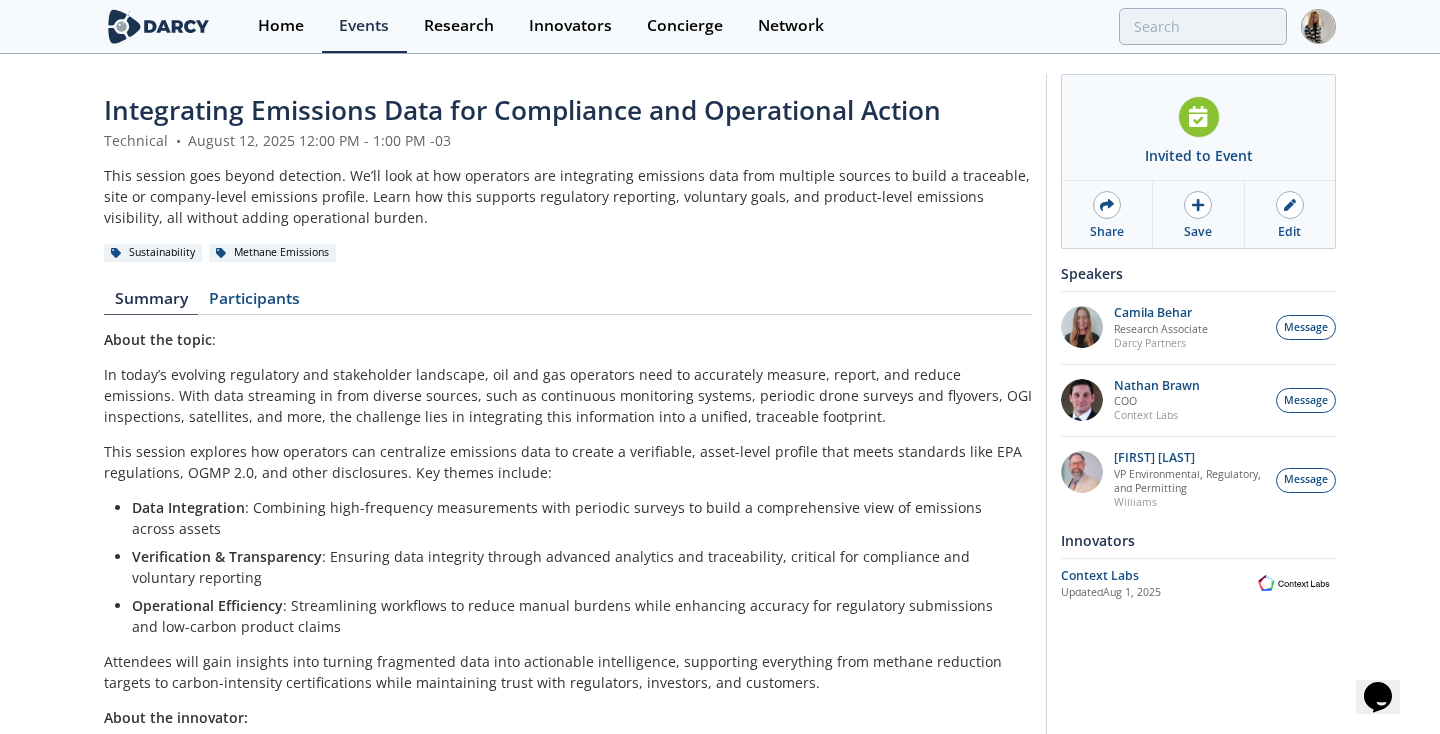 click on "Integrating Emissions Data for Compliance and Operational Action" at bounding box center [522, 110] 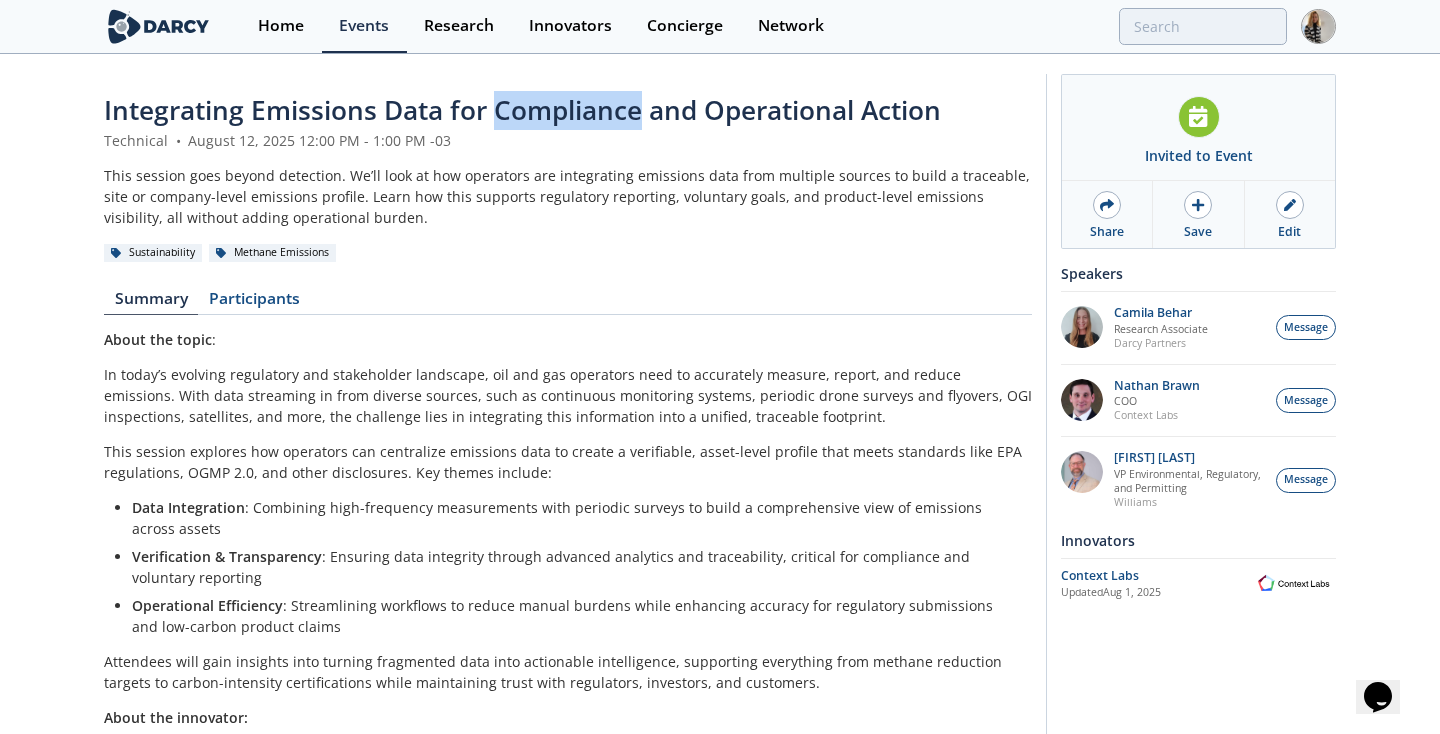 click on "Integrating Emissions Data for Compliance and Operational Action" at bounding box center [522, 110] 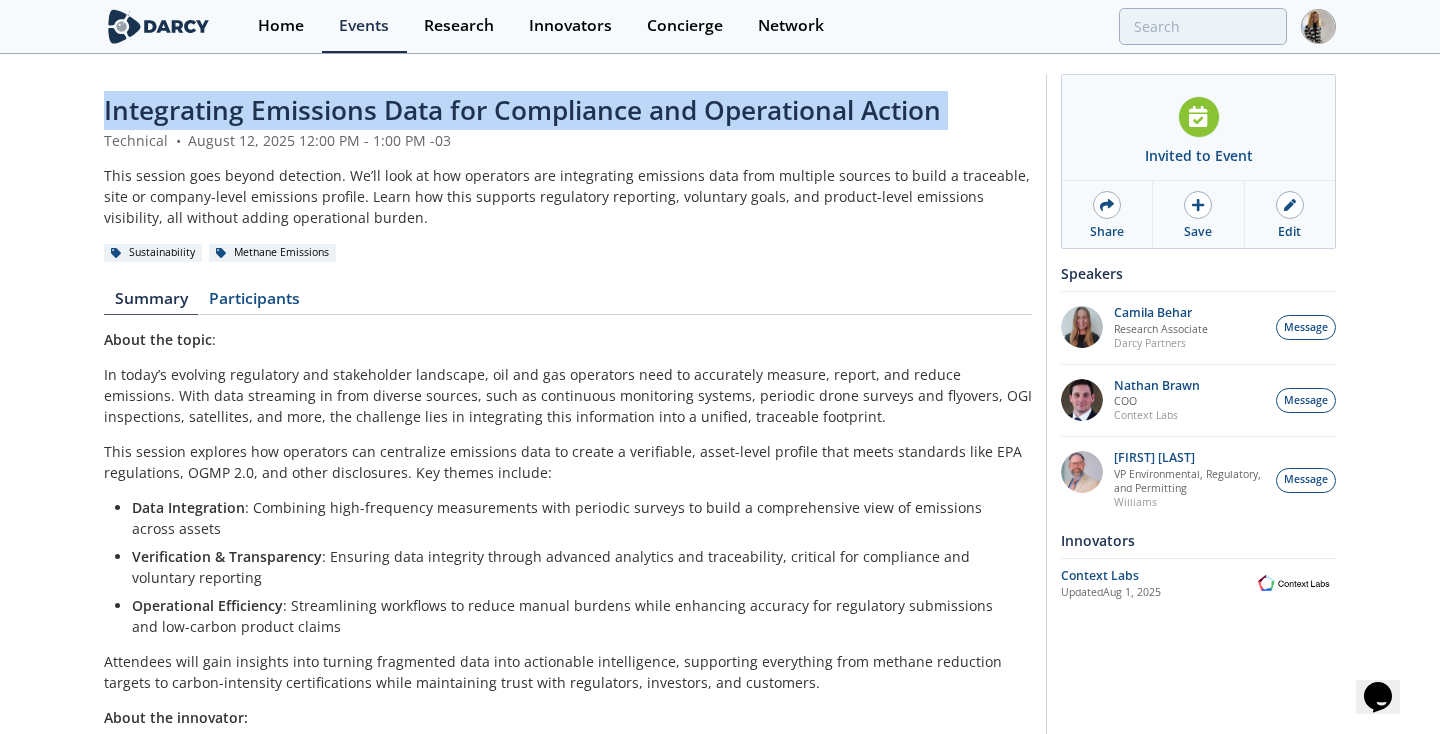 click on "Integrating Emissions Data for Compliance and Operational Action" at bounding box center [522, 110] 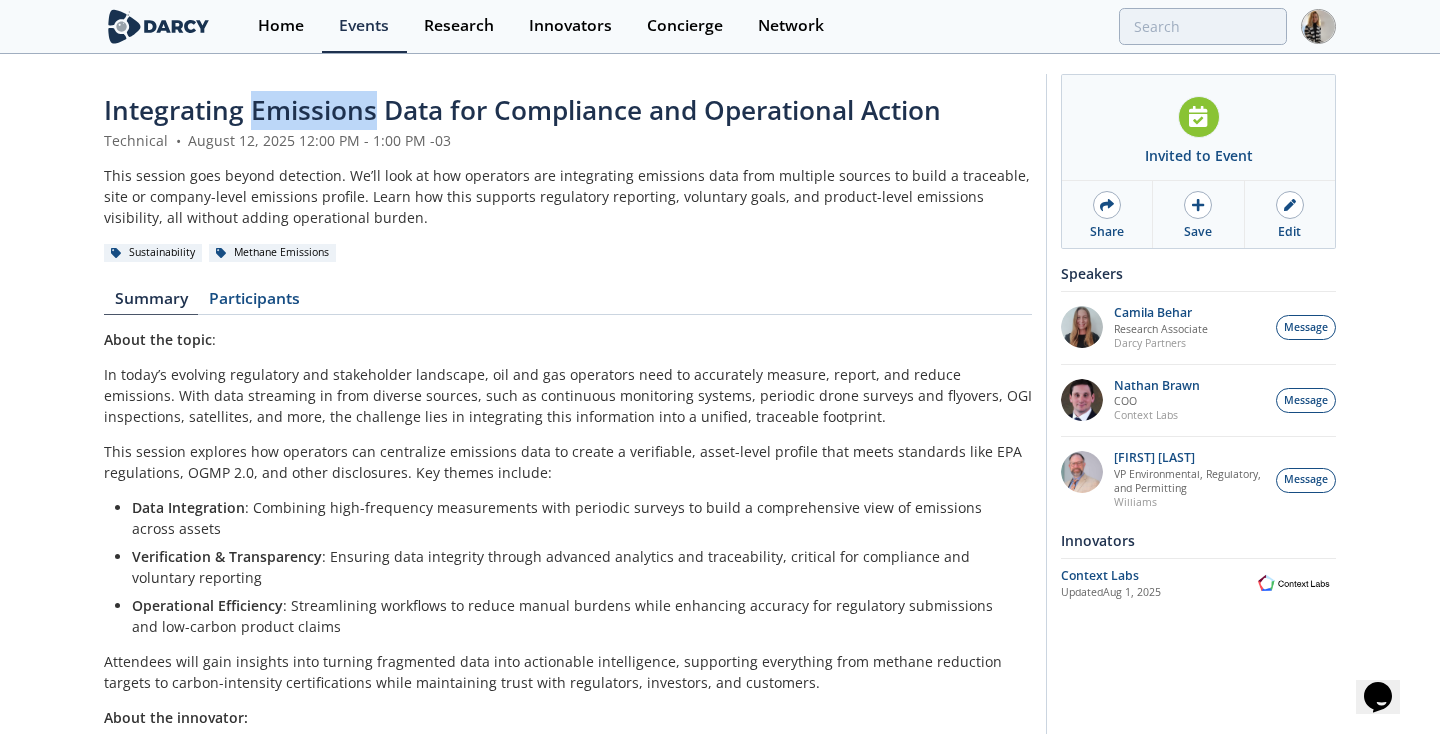 click on "Integrating Emissions Data for Compliance and Operational Action" at bounding box center (522, 110) 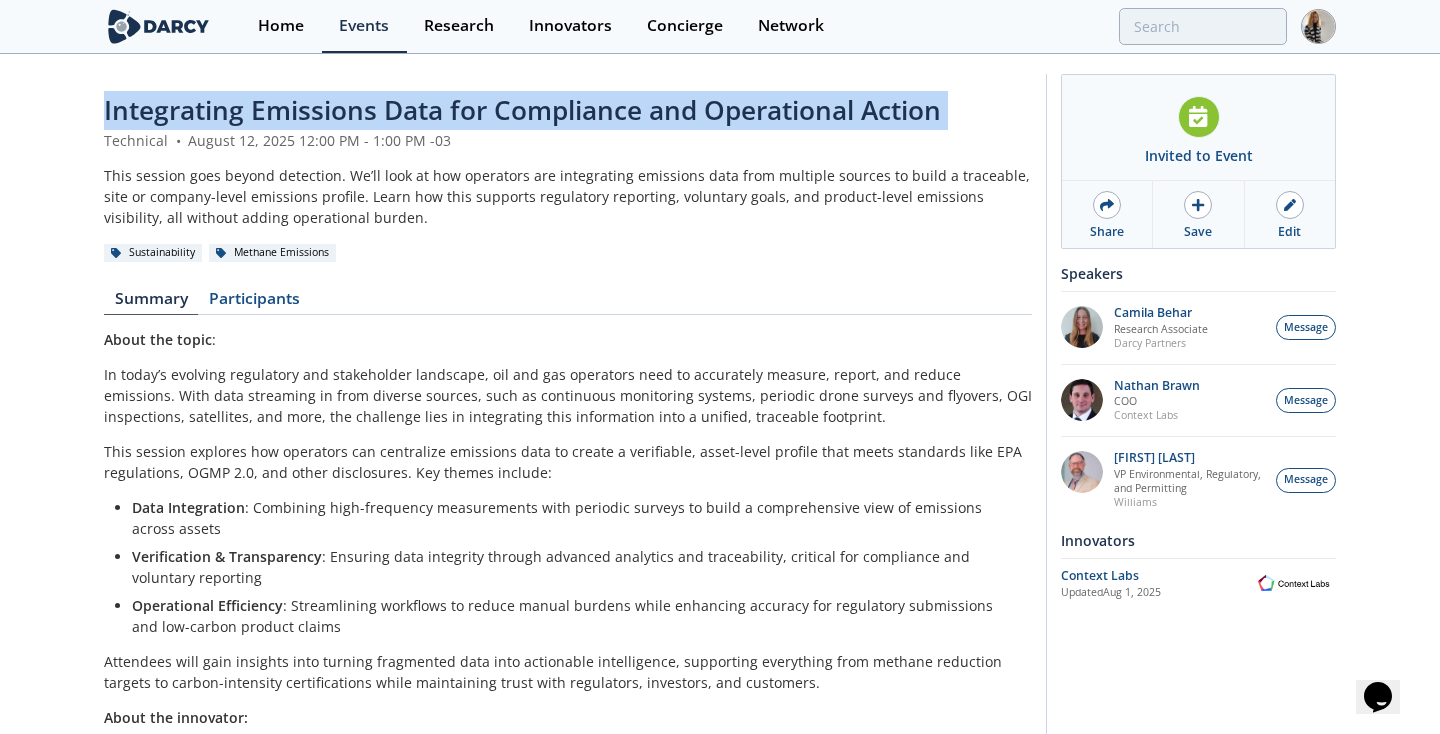 click on "Integrating Emissions Data for Compliance and Operational Action" at bounding box center [522, 110] 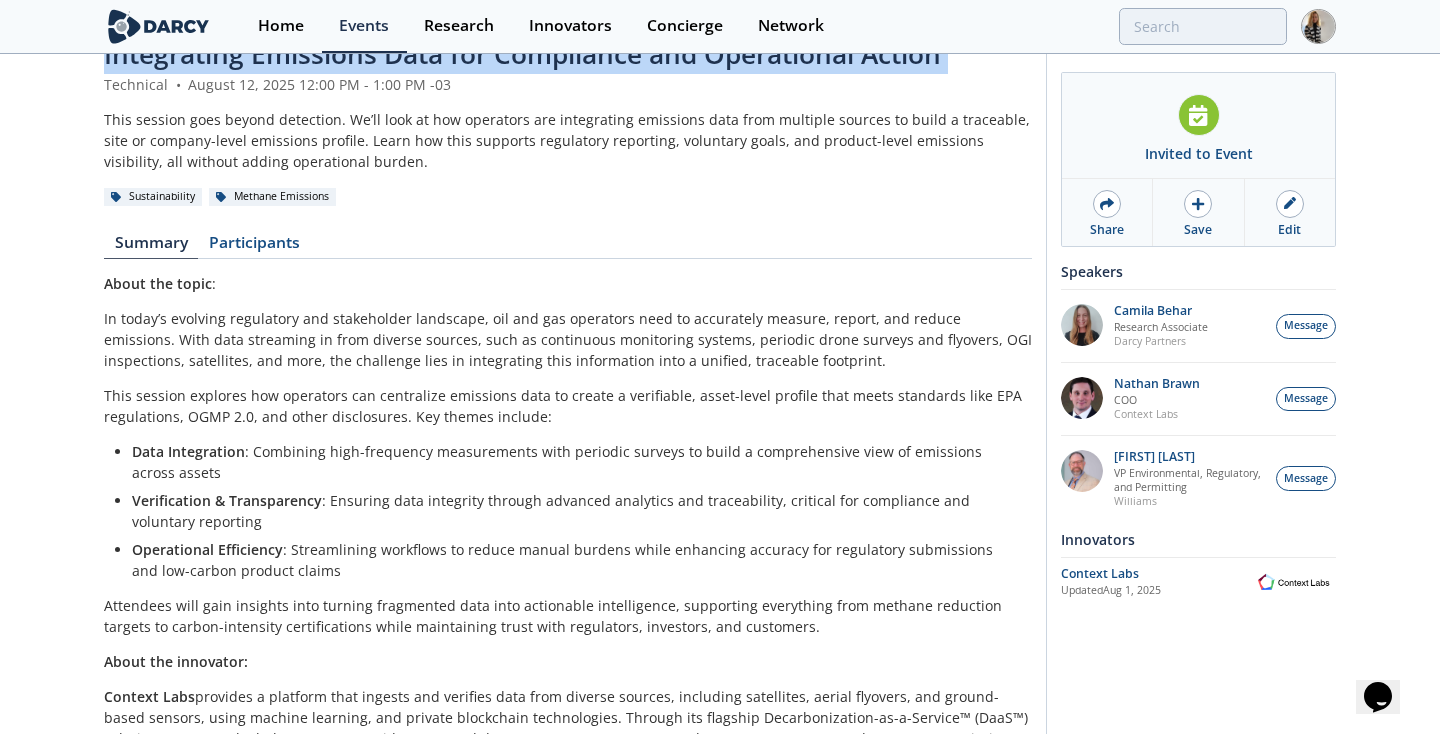 scroll, scrollTop: 65, scrollLeft: 0, axis: vertical 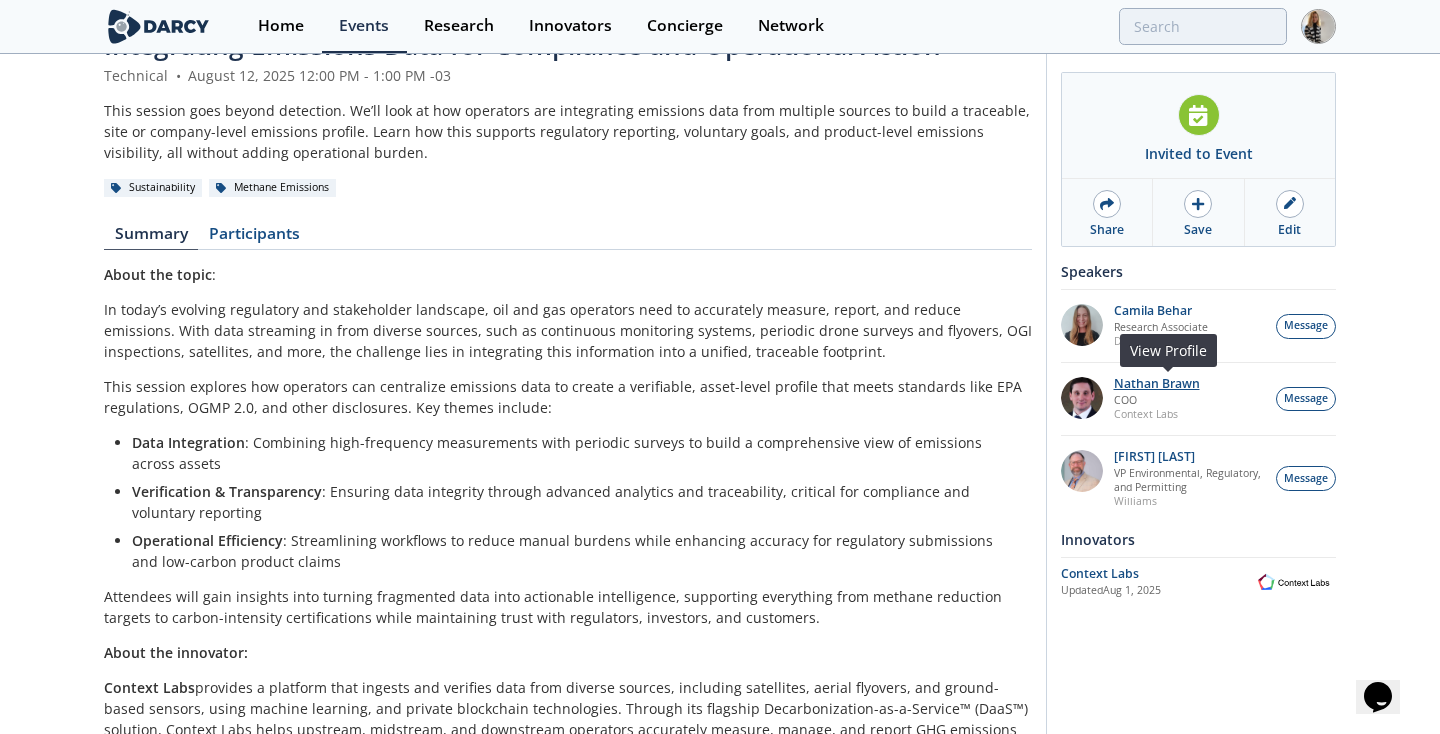 click on "Nathan Brawn" at bounding box center (1157, 384) 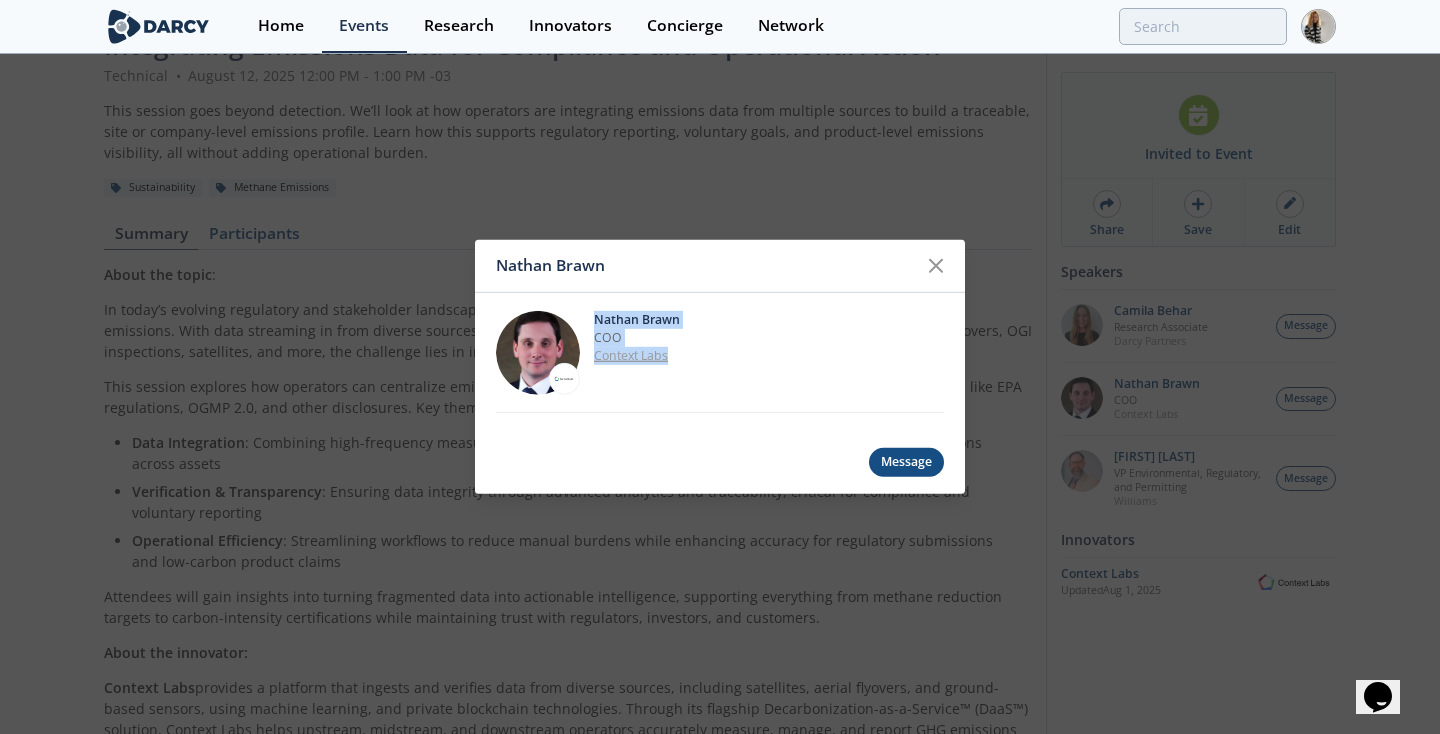 drag, startPoint x: 595, startPoint y: 319, endPoint x: 691, endPoint y: 351, distance: 101.19289 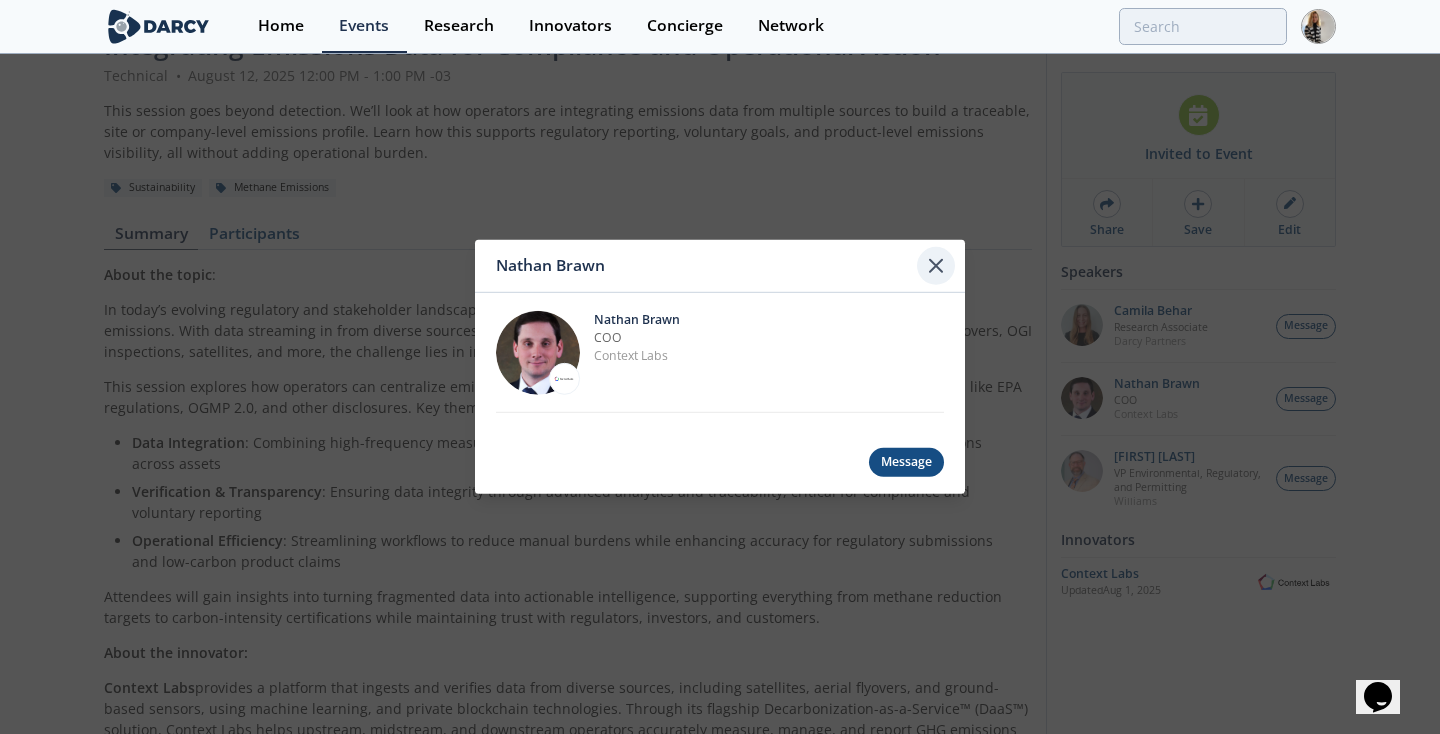 click 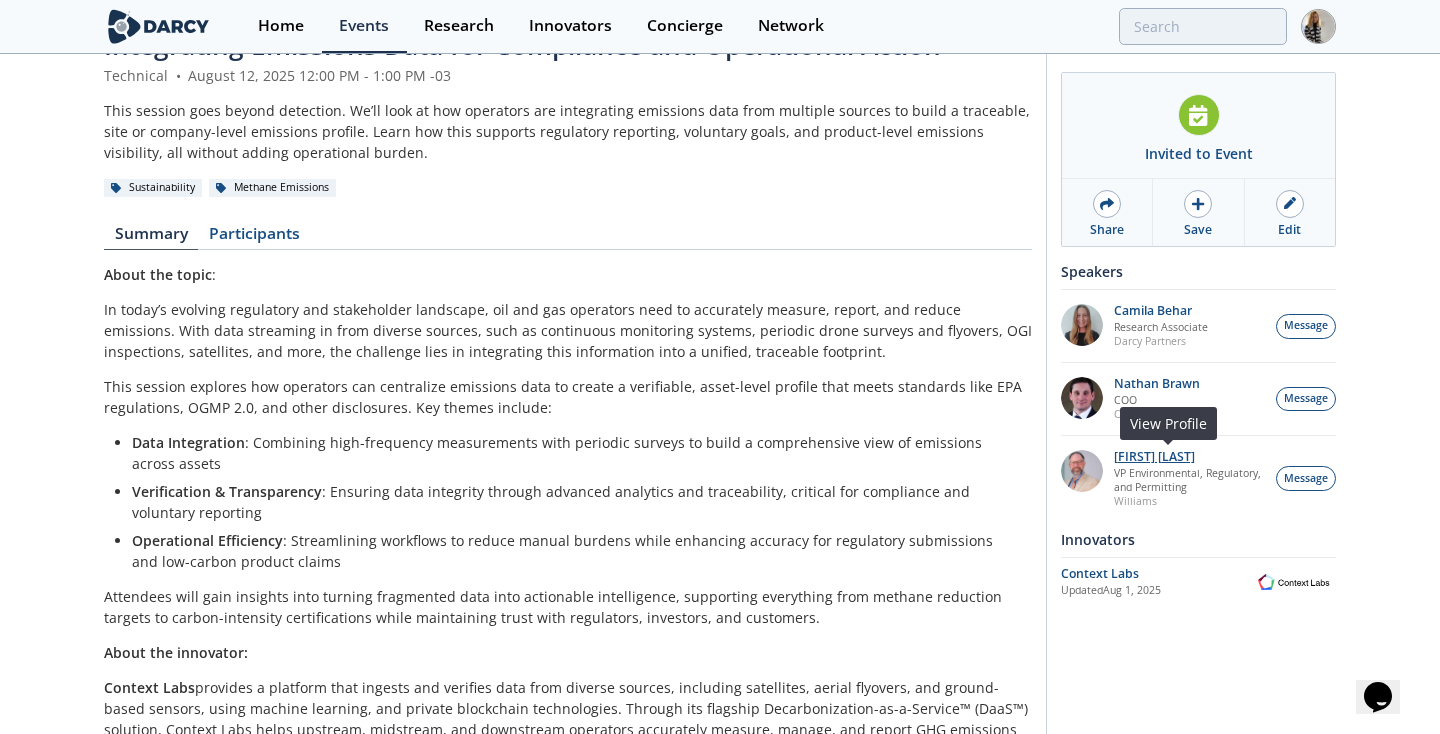 click on "[FIRST] [LAST]" at bounding box center [1190, 457] 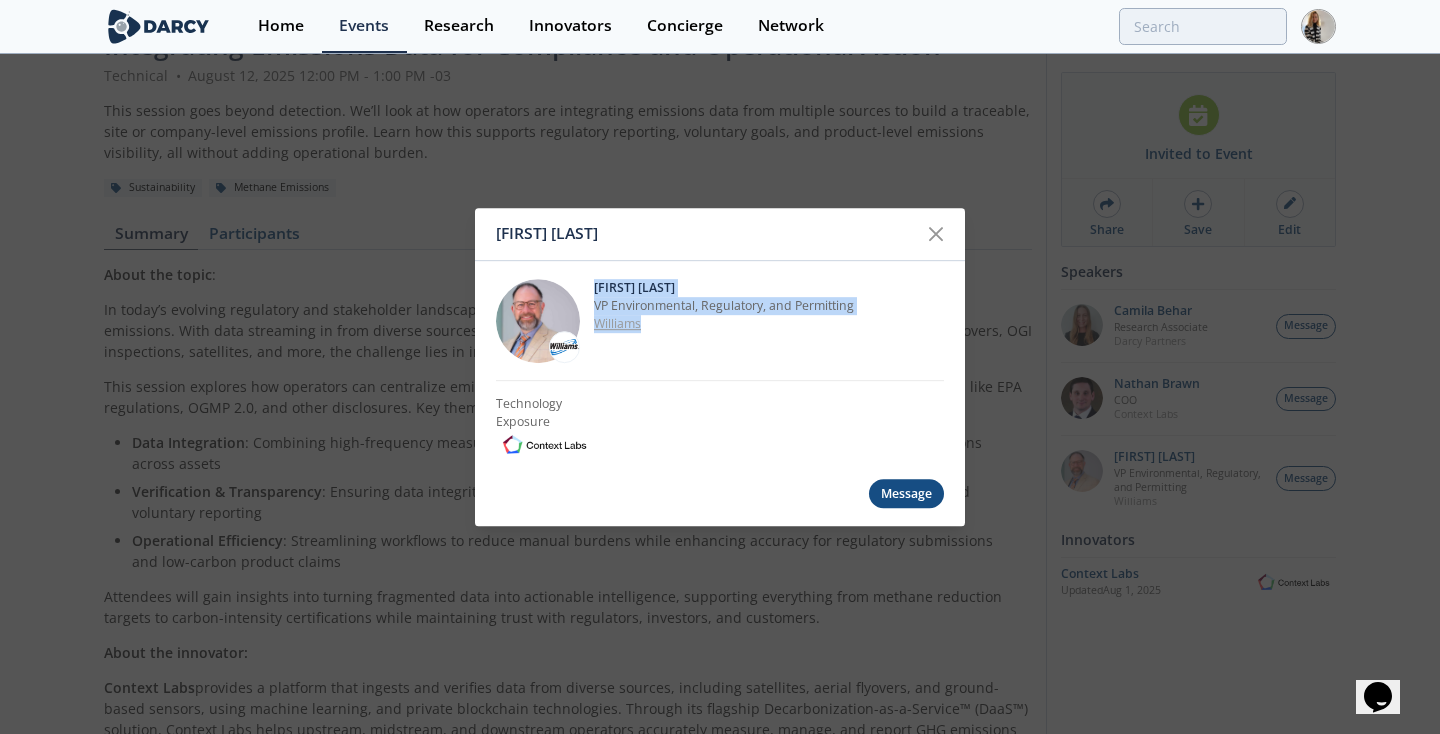 drag, startPoint x: 595, startPoint y: 286, endPoint x: 671, endPoint y: 330, distance: 87.81799 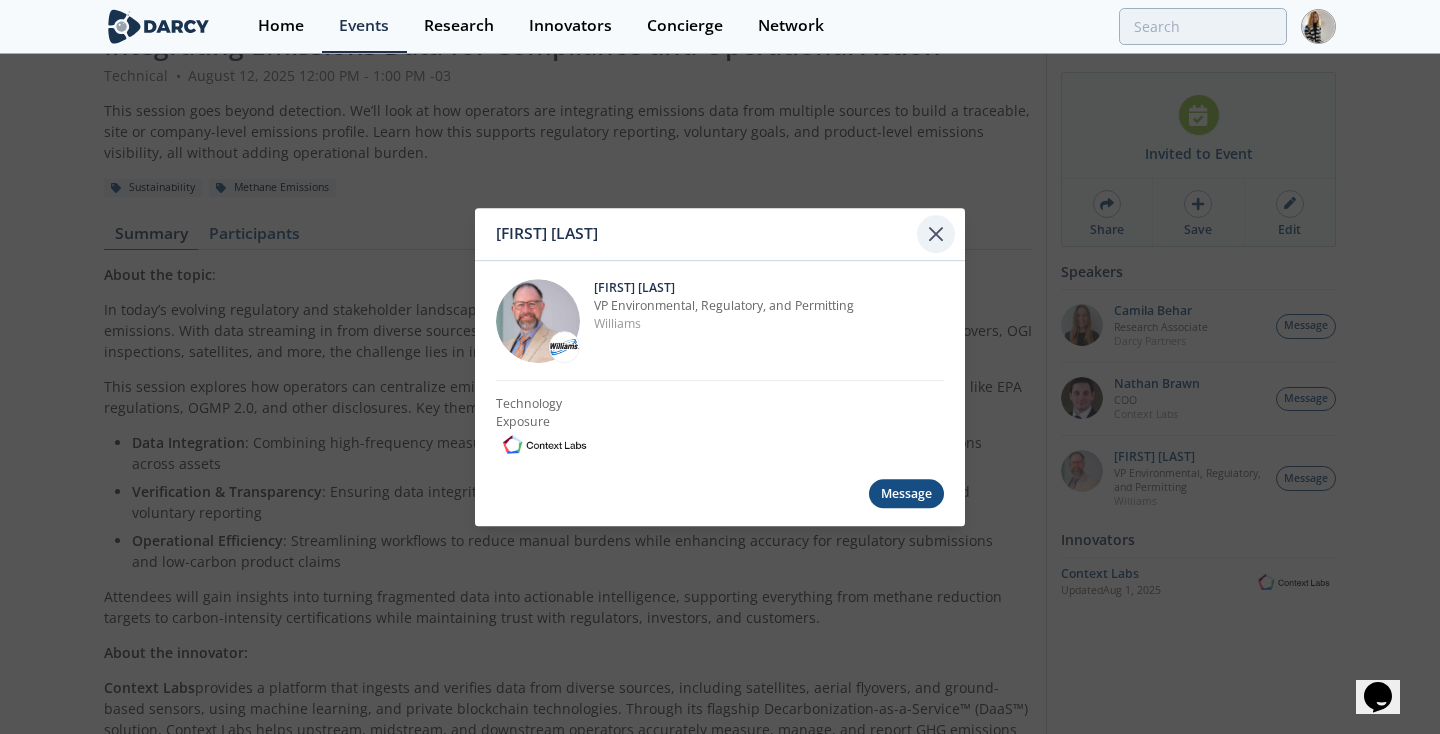 click 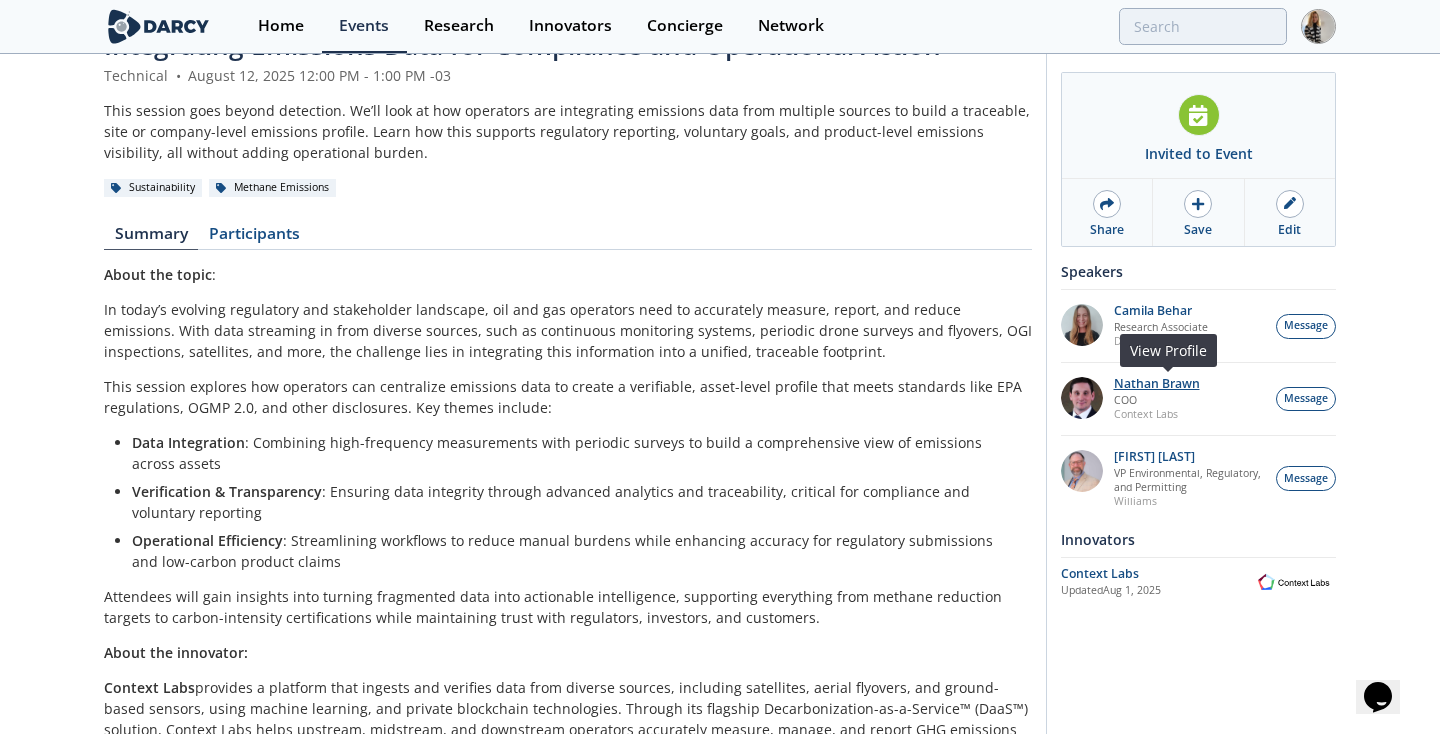 click on "Nathan Brawn" at bounding box center [1157, 384] 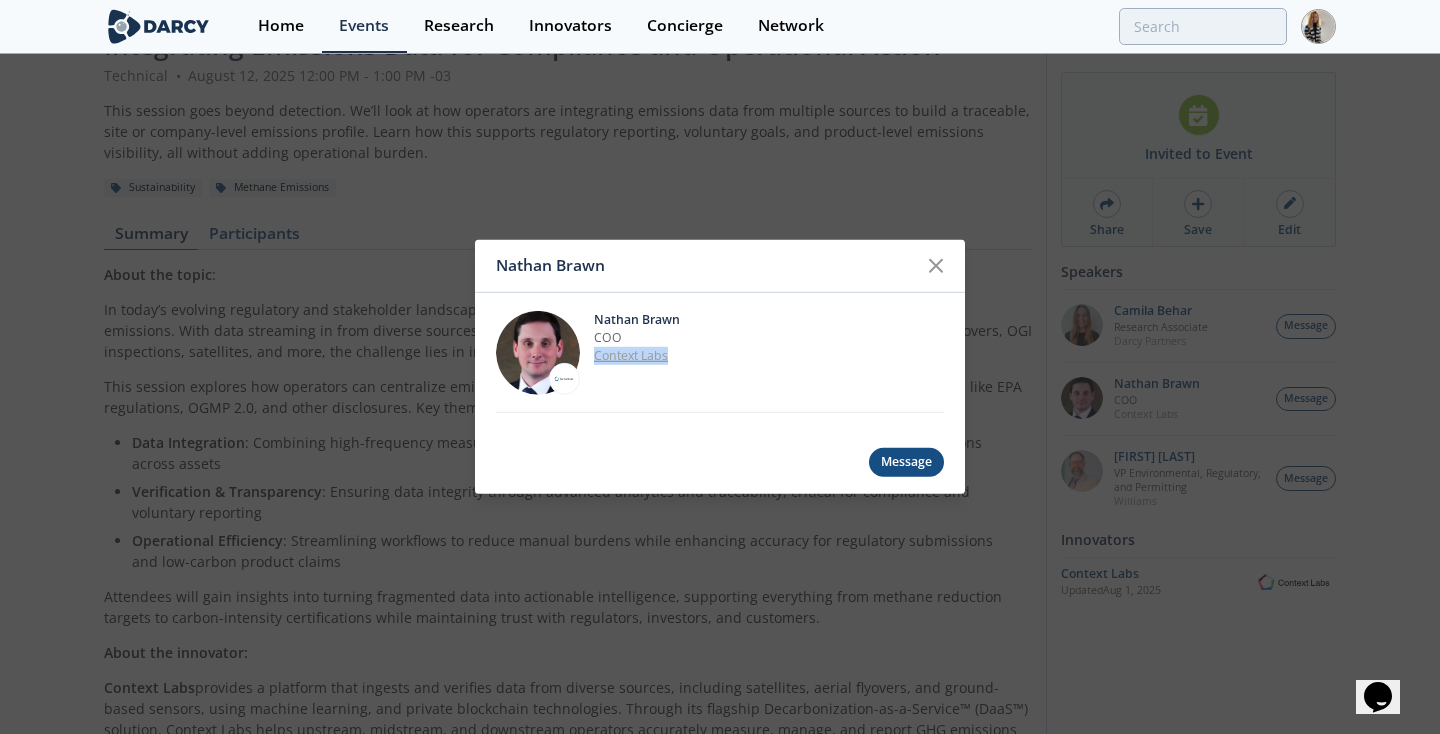 drag, startPoint x: 675, startPoint y: 355, endPoint x: 595, endPoint y: 359, distance: 80.09994 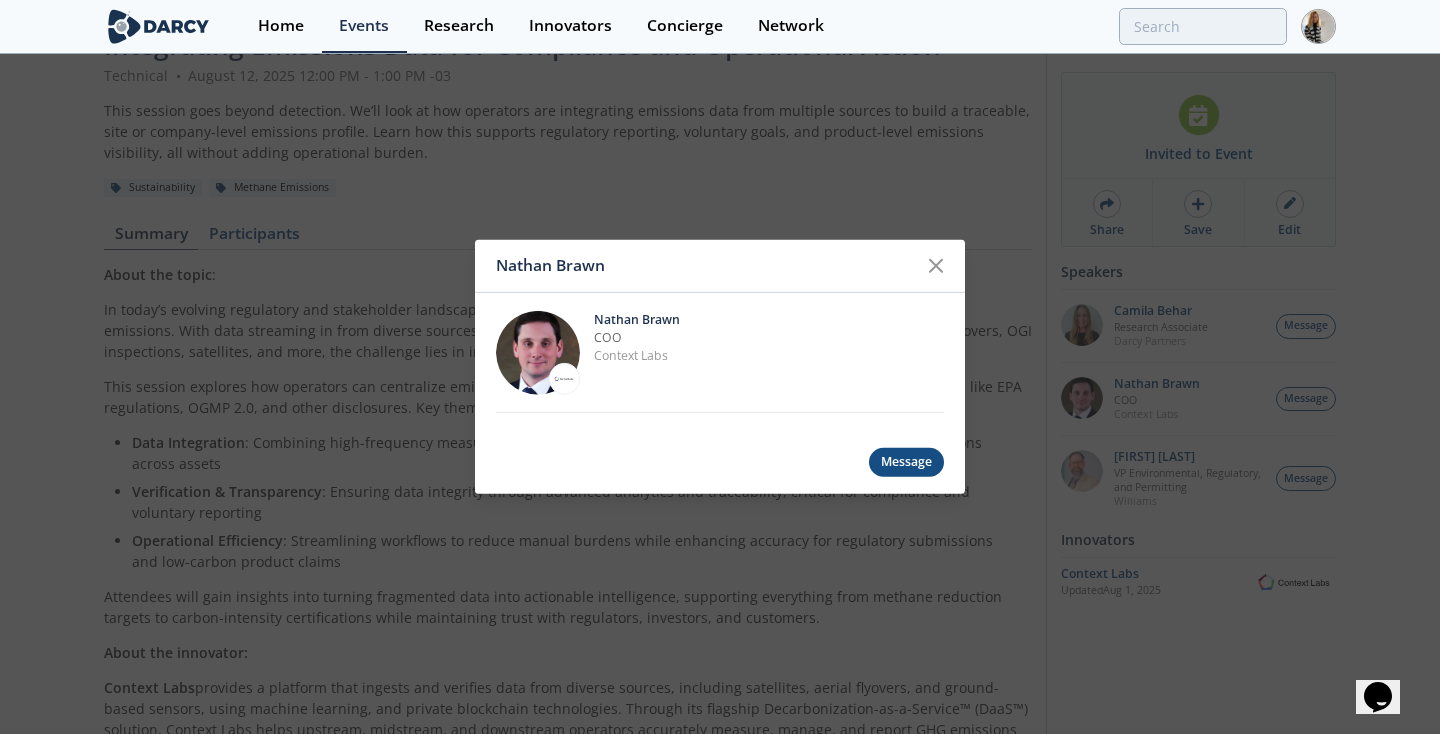 click on "[FIRST] [LAST]
[FIRST] [LAST]
[TITLE]
[COMPANY]
Message" at bounding box center [720, 367] 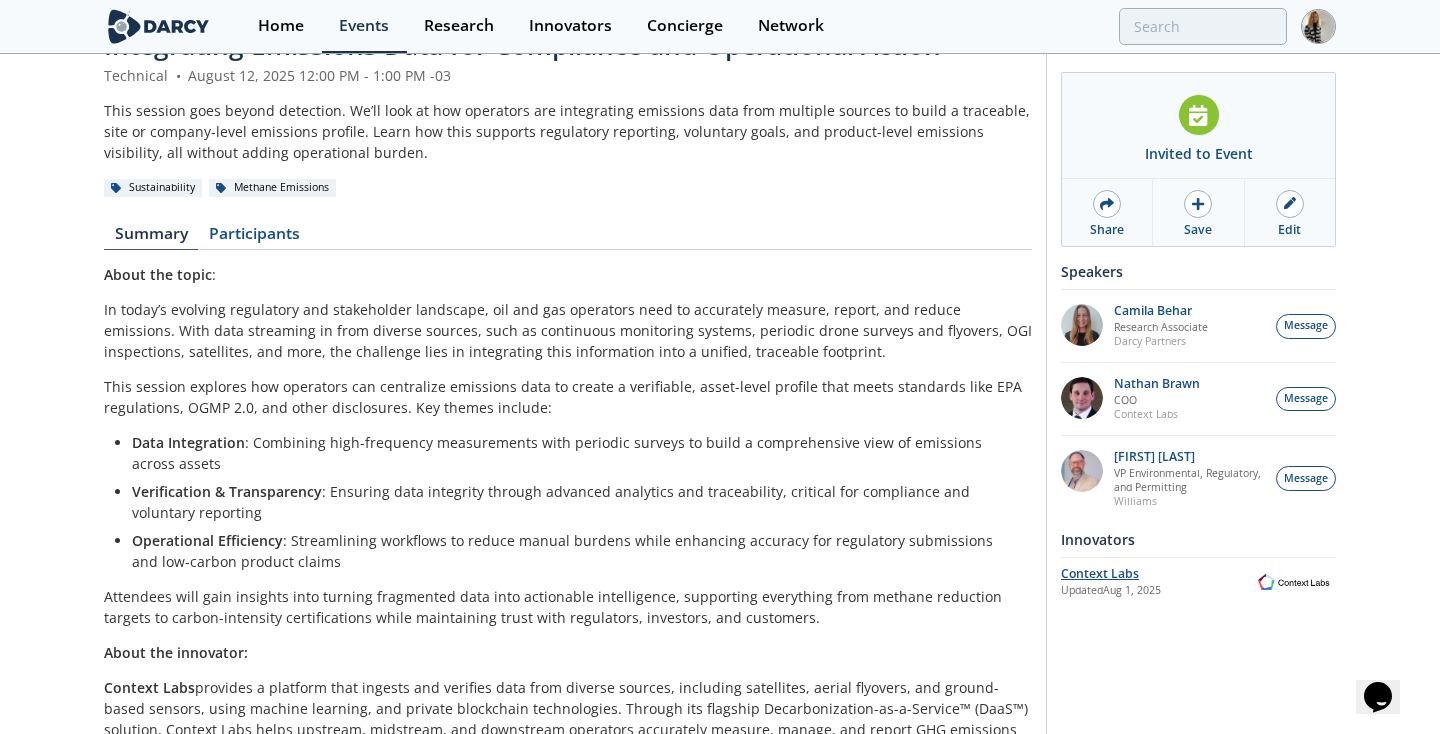 click on "Context Labs" at bounding box center (1156, 574) 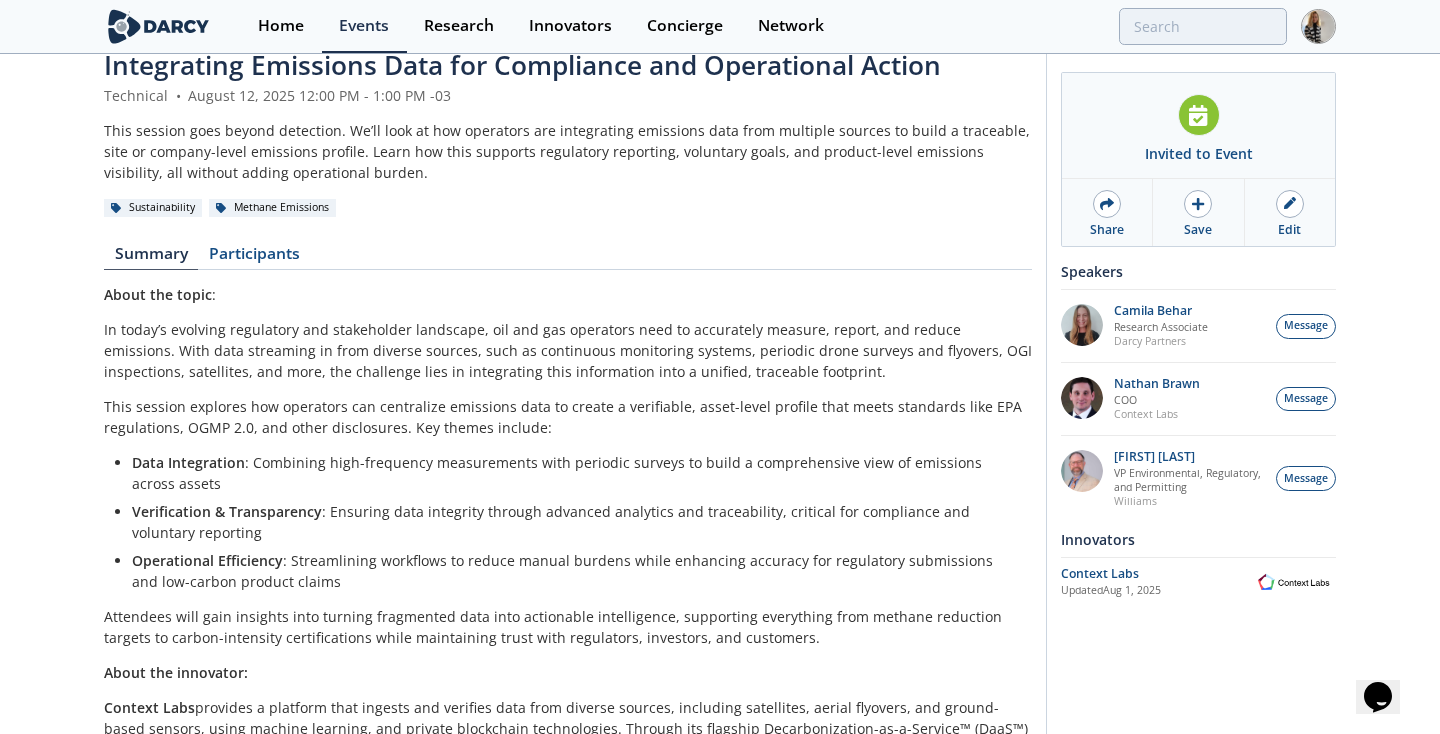 scroll, scrollTop: 65, scrollLeft: 0, axis: vertical 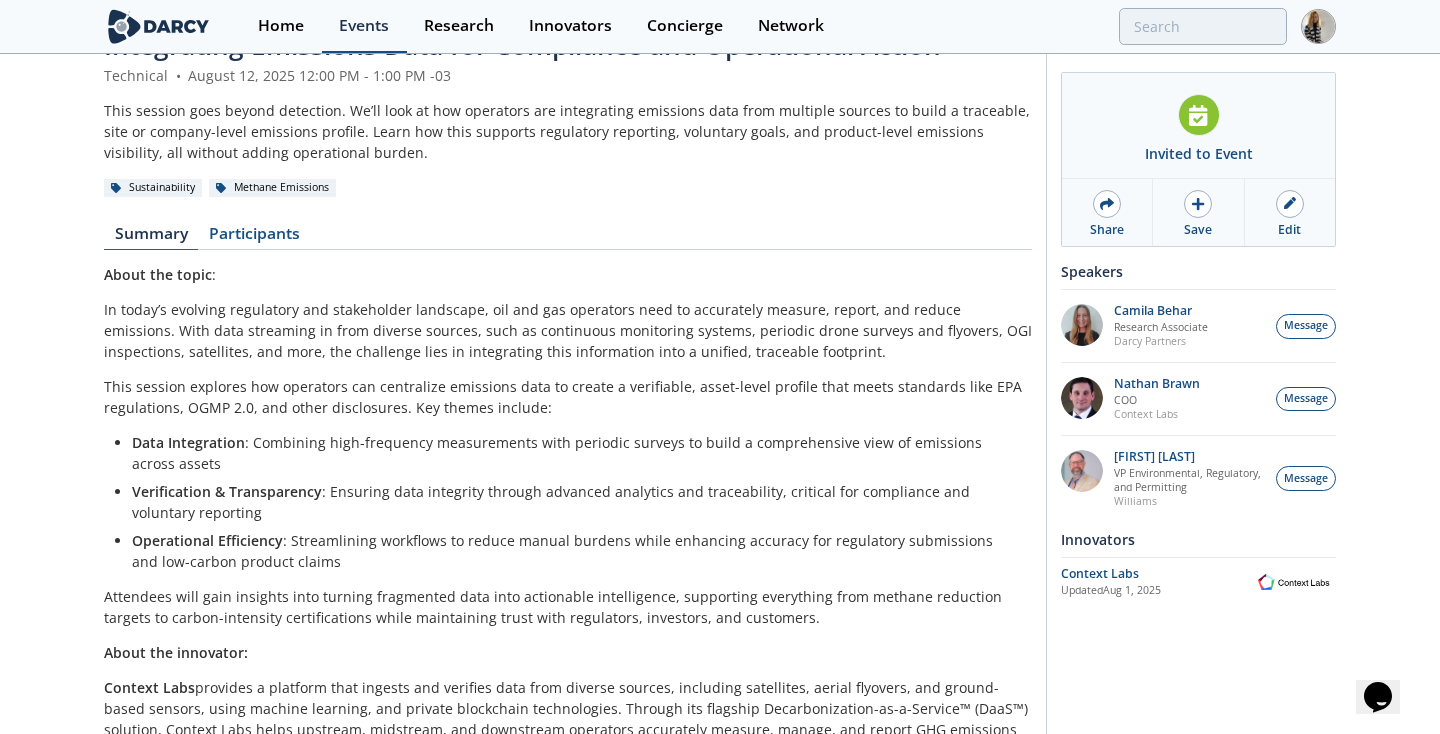 click on "Events" at bounding box center (364, 26) 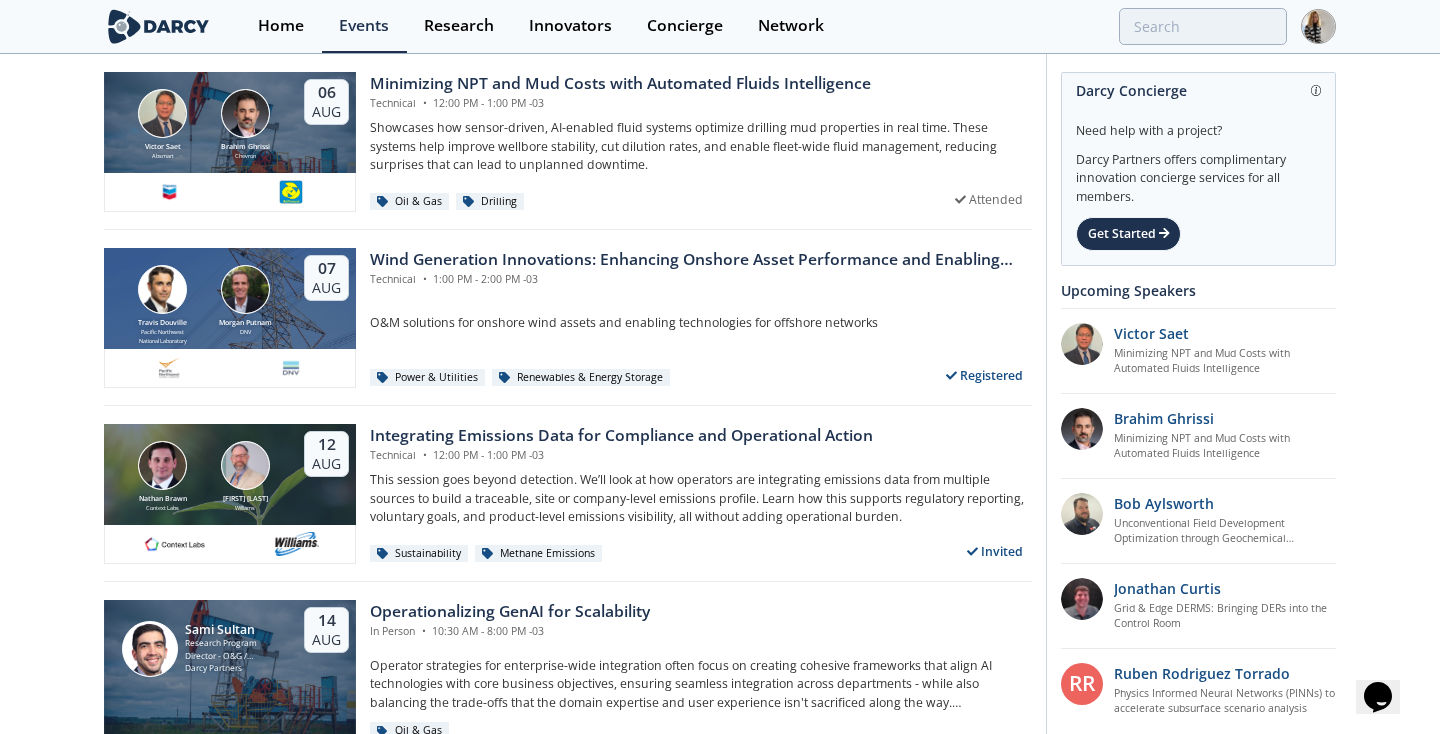 scroll, scrollTop: 0, scrollLeft: 0, axis: both 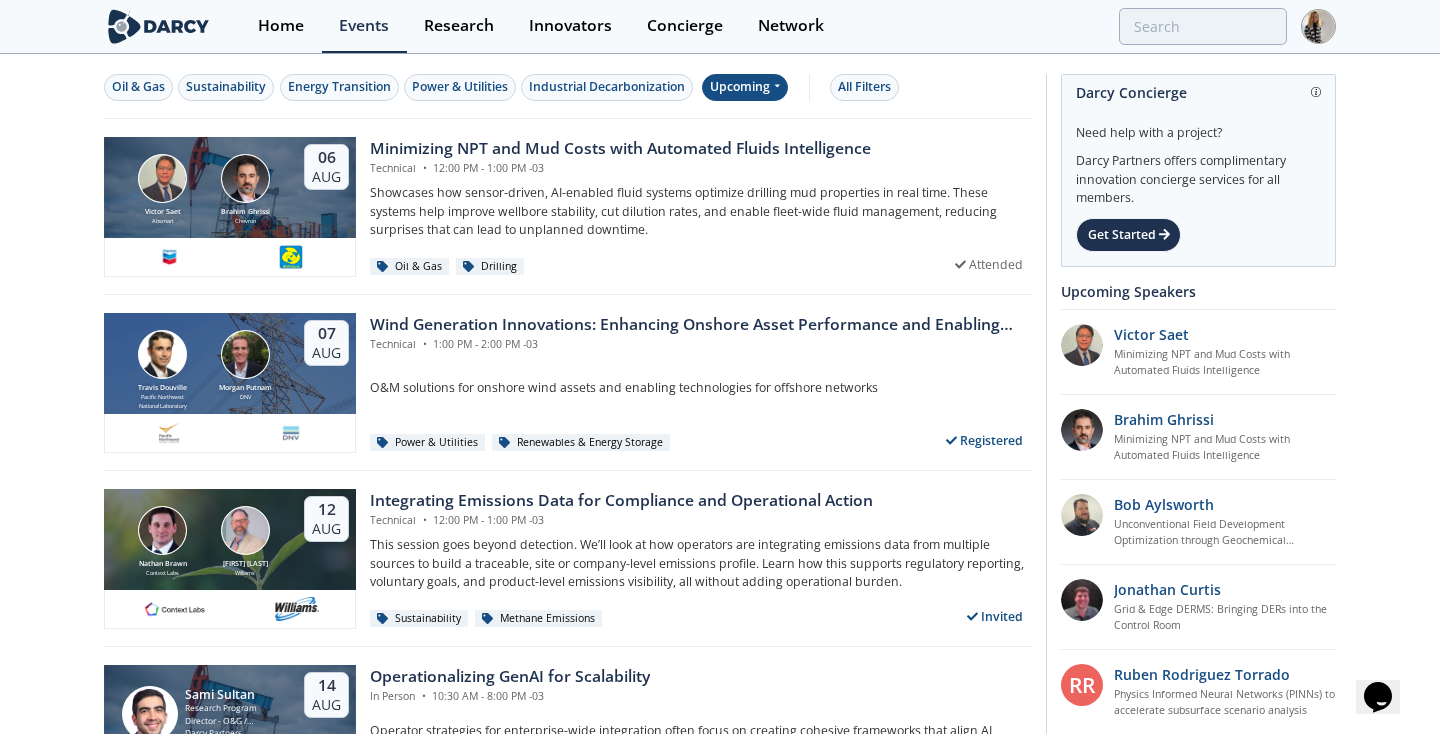 click on "Upcoming" at bounding box center [745, 87] 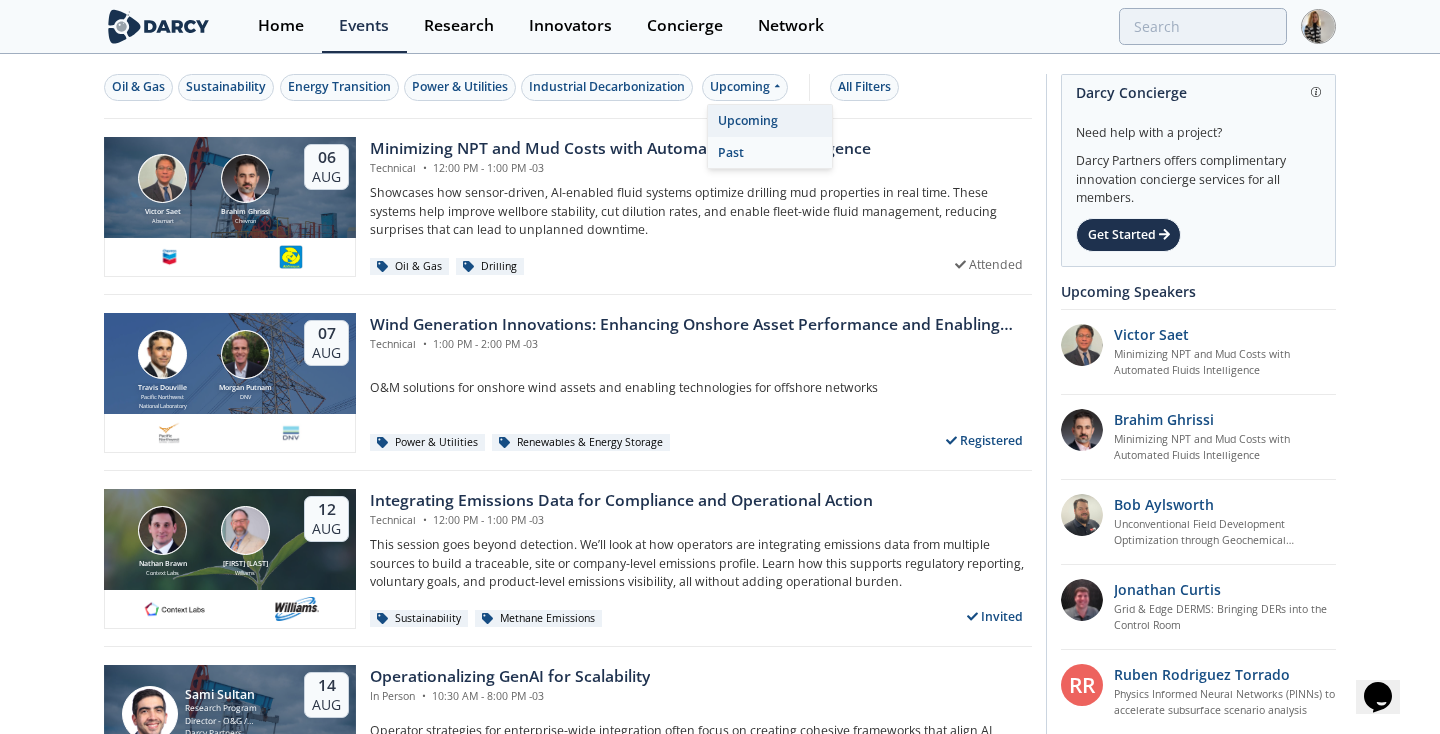 click on "Past" at bounding box center [770, 153] 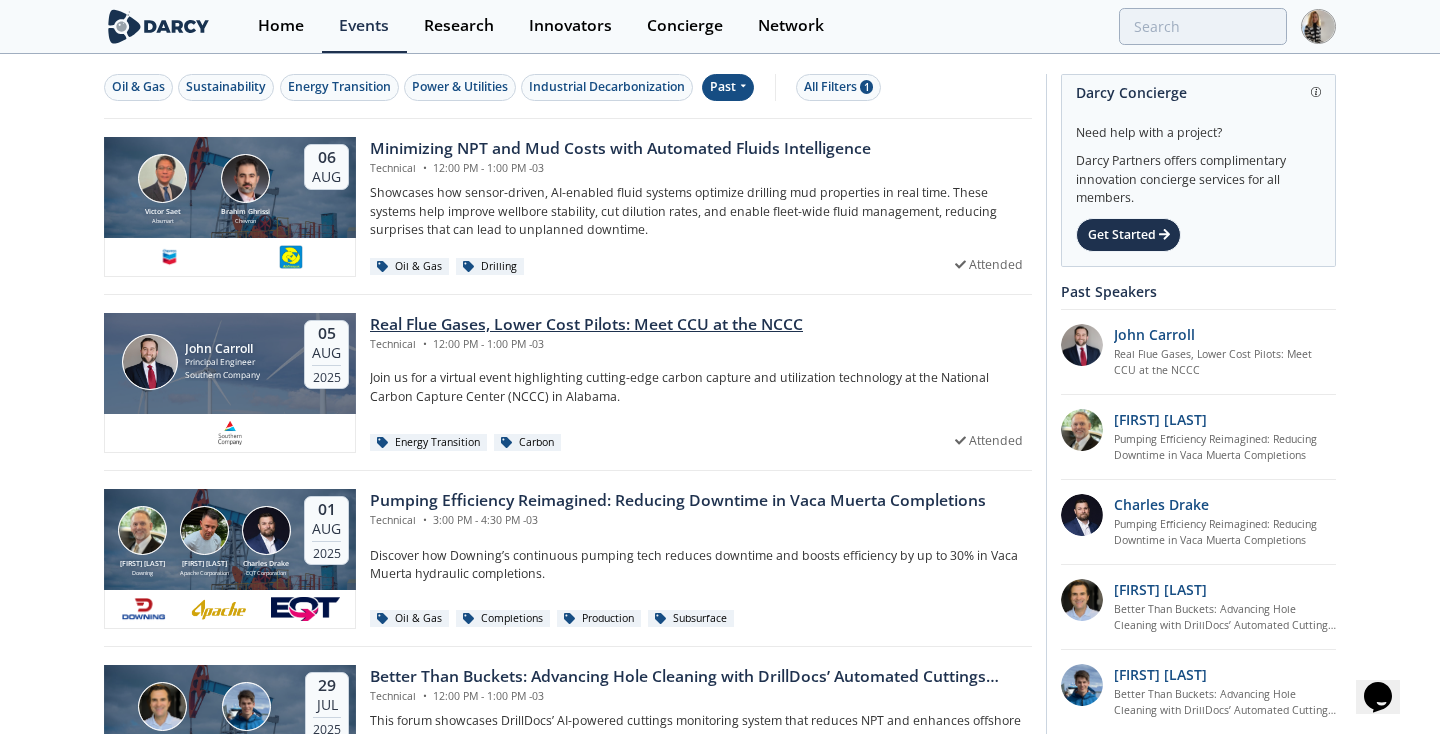 click on "Real Flue Gases, Lower Cost Pilots: Meet CCU at the NCCC" at bounding box center [586, 325] 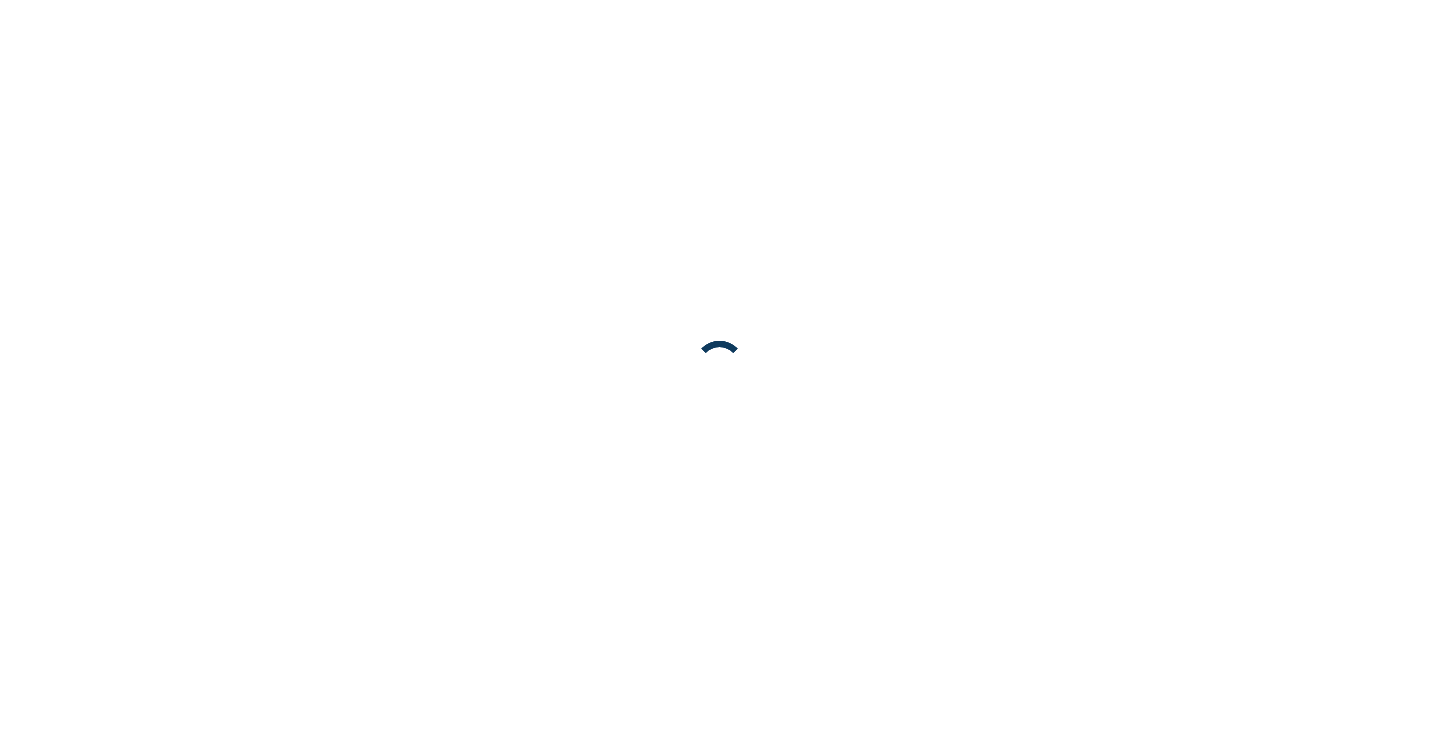scroll, scrollTop: 0, scrollLeft: 0, axis: both 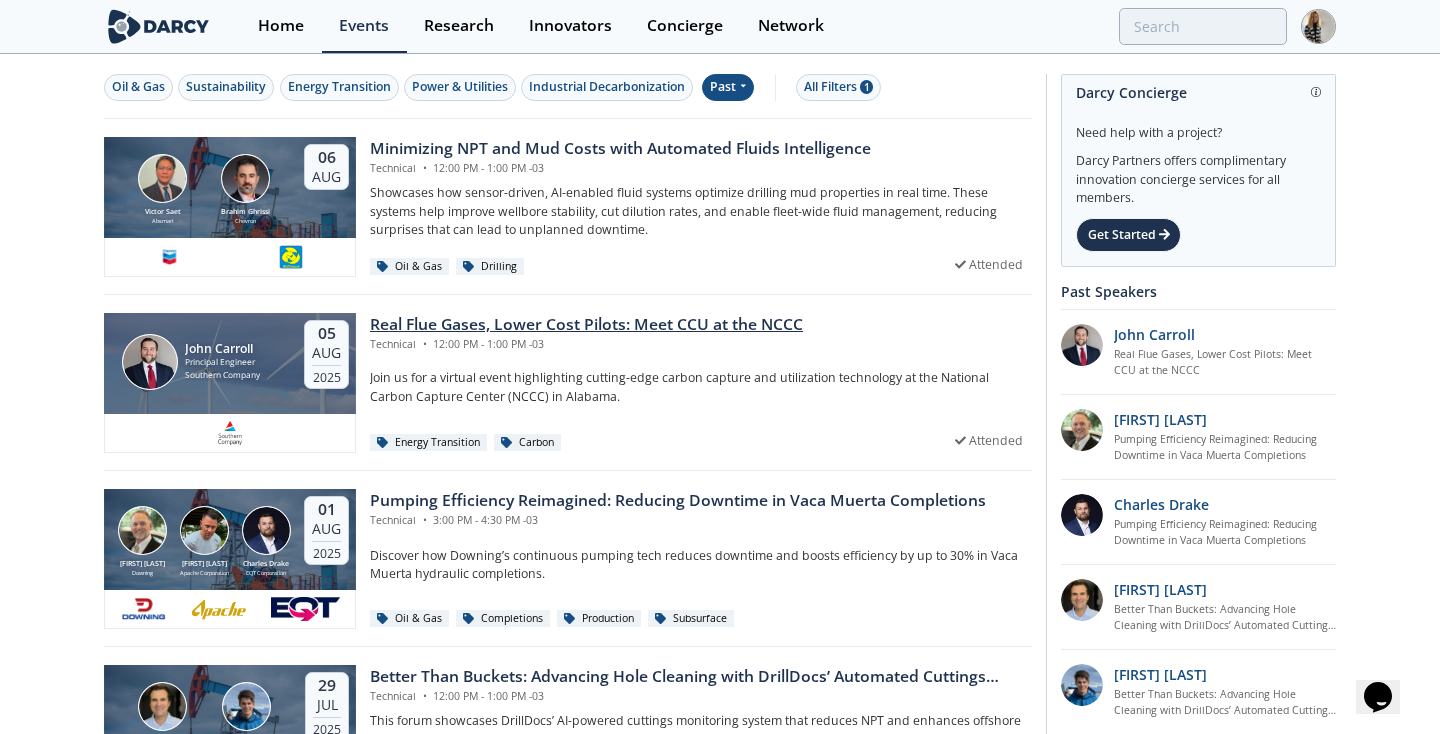 click on "Real Flue Gases, Lower Cost Pilots: Meet CCU at the NCCC" at bounding box center [586, 325] 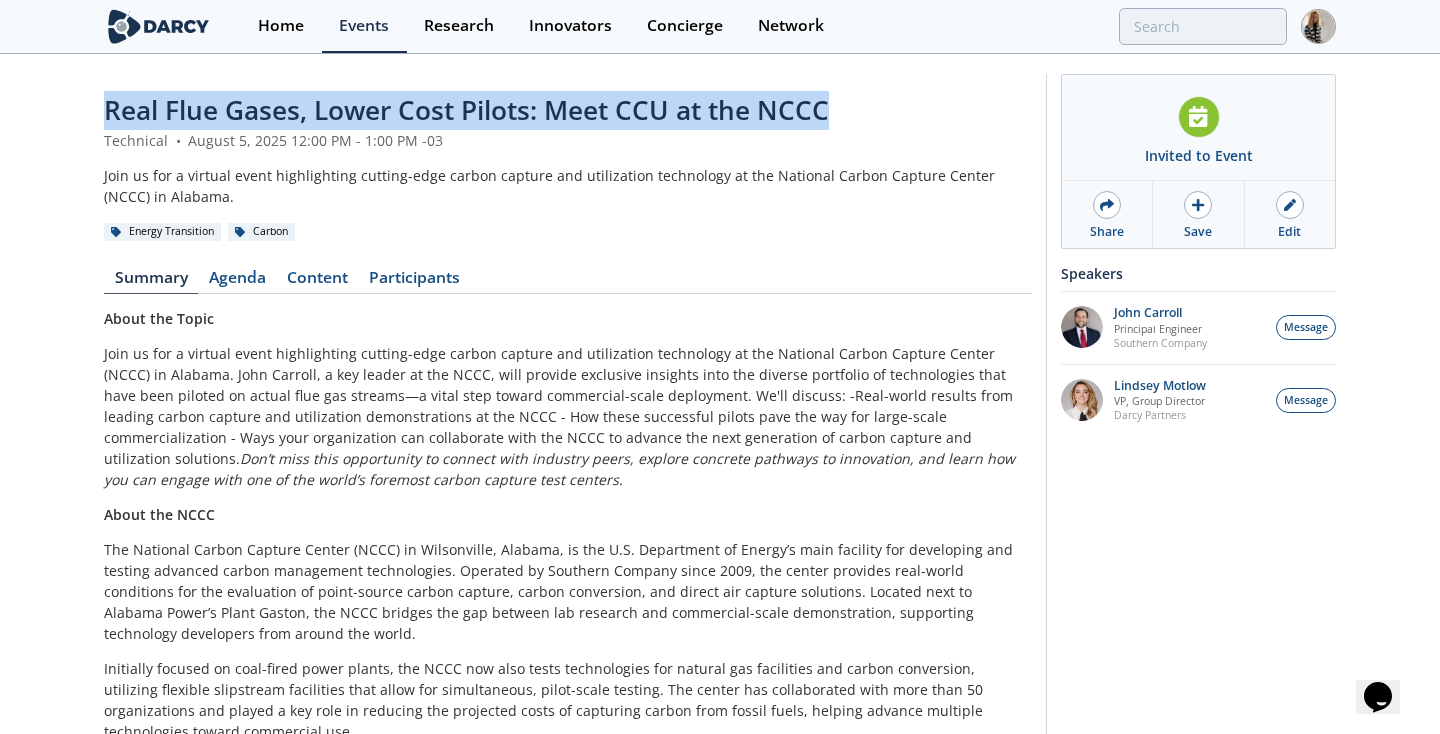 drag, startPoint x: 827, startPoint y: 108, endPoint x: 97, endPoint y: 108, distance: 730 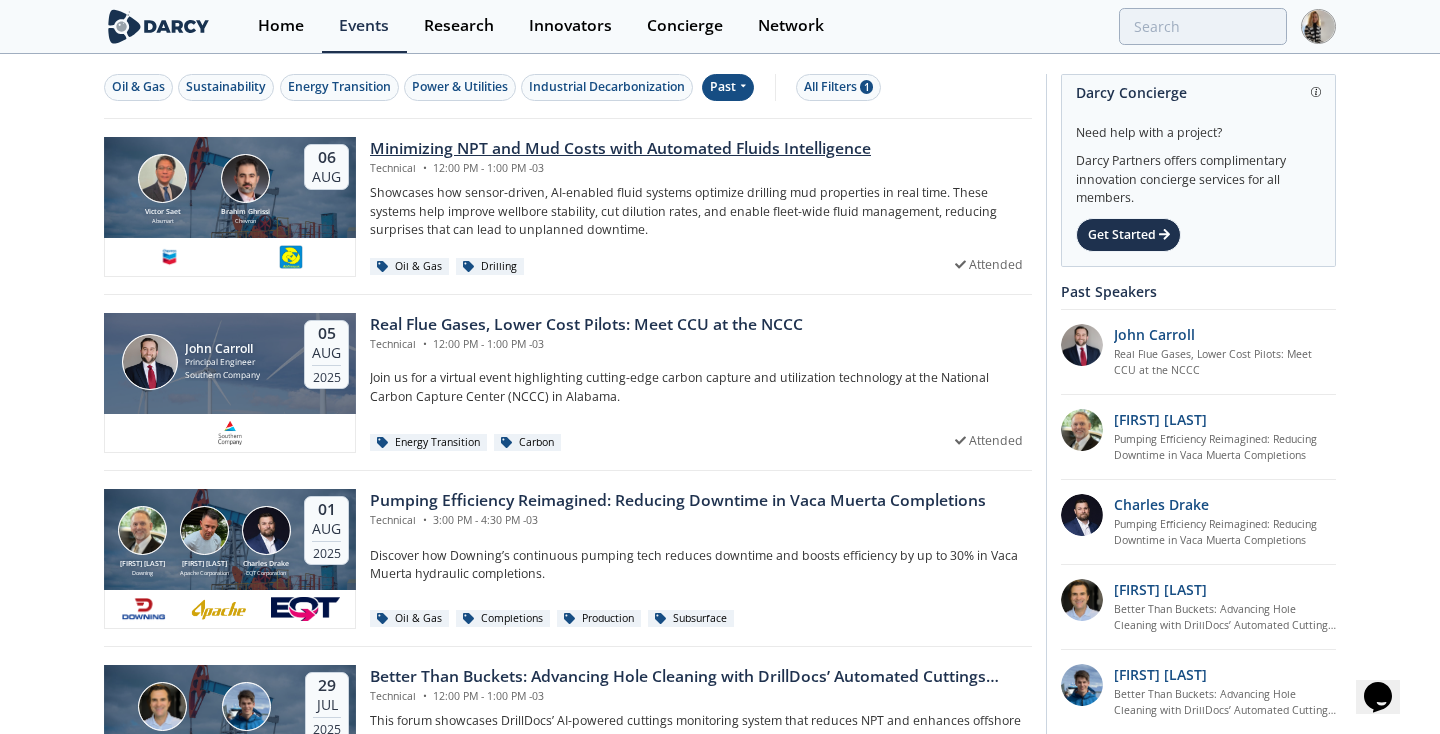 click on "Minimizing NPT and Mud Costs with Automated Fluids Intelligence" at bounding box center [620, 149] 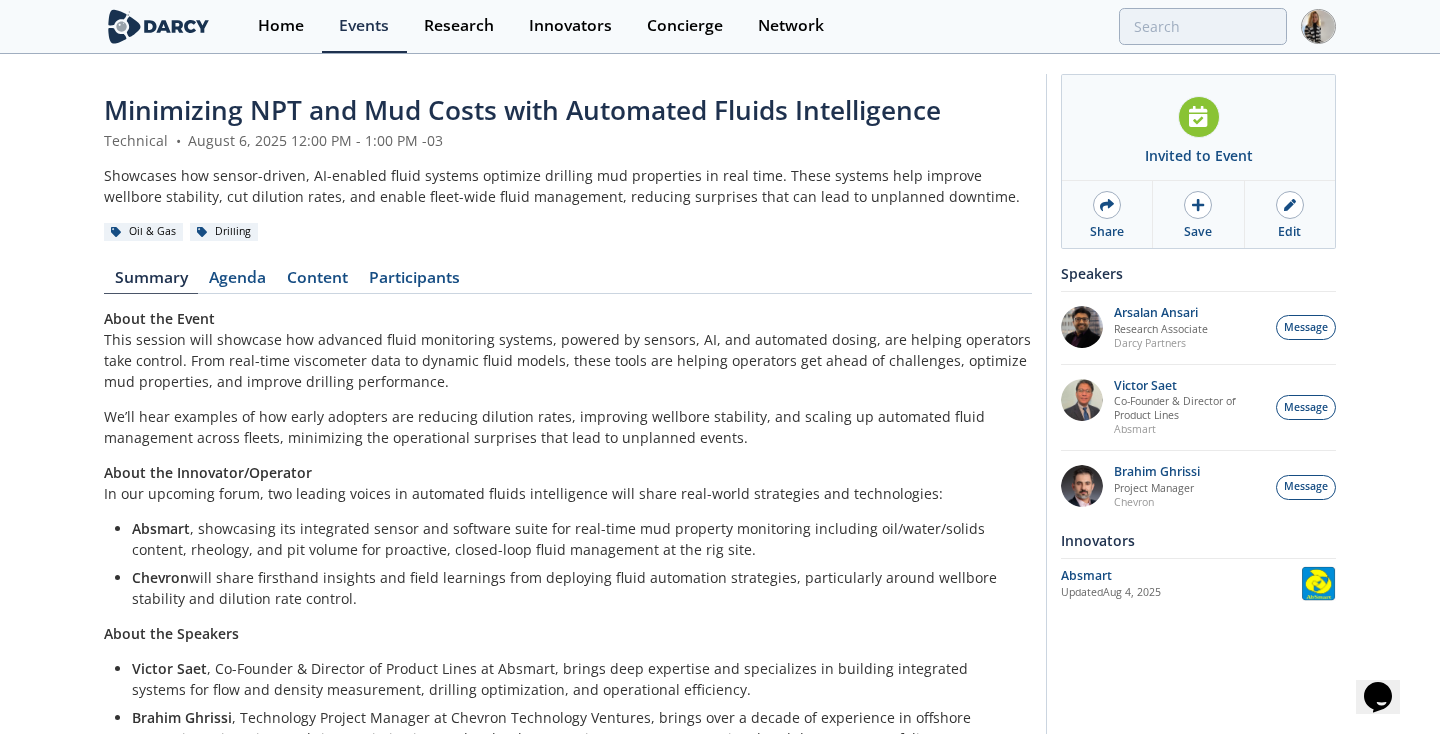 click on "Minimizing NPT and Mud Costs with Automated Fluids Intelligence" at bounding box center (522, 110) 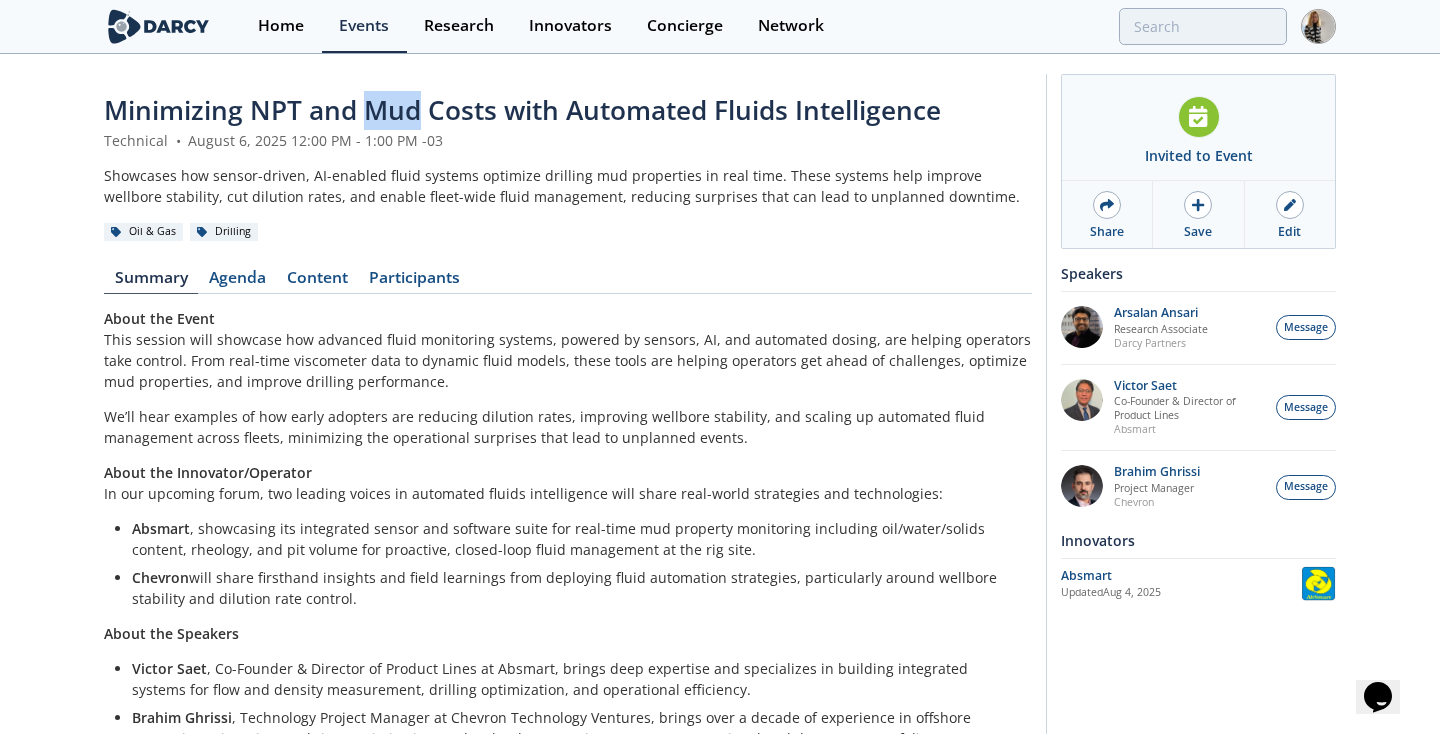 click on "Minimizing NPT and Mud Costs with Automated Fluids Intelligence" at bounding box center [522, 110] 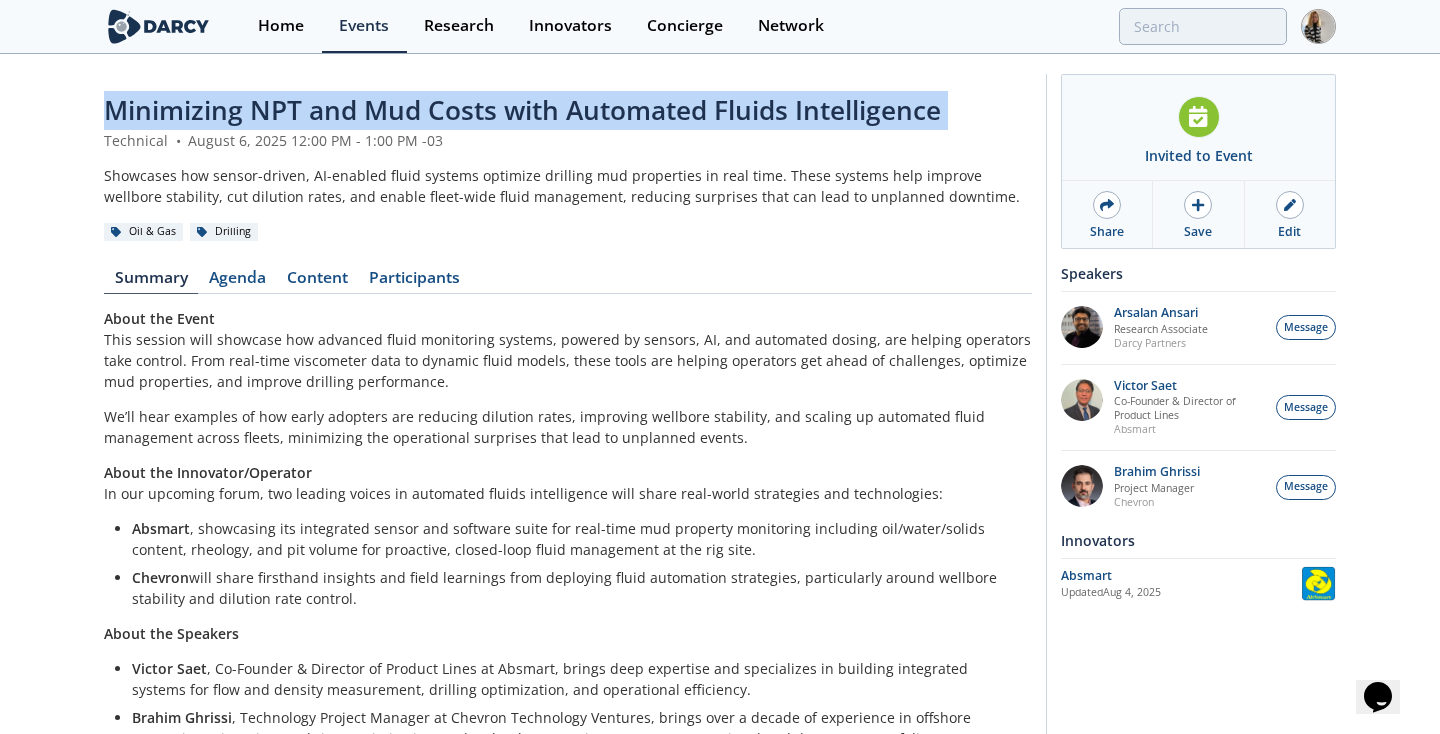 click on "Minimizing NPT and Mud Costs with Automated Fluids Intelligence" at bounding box center (522, 110) 